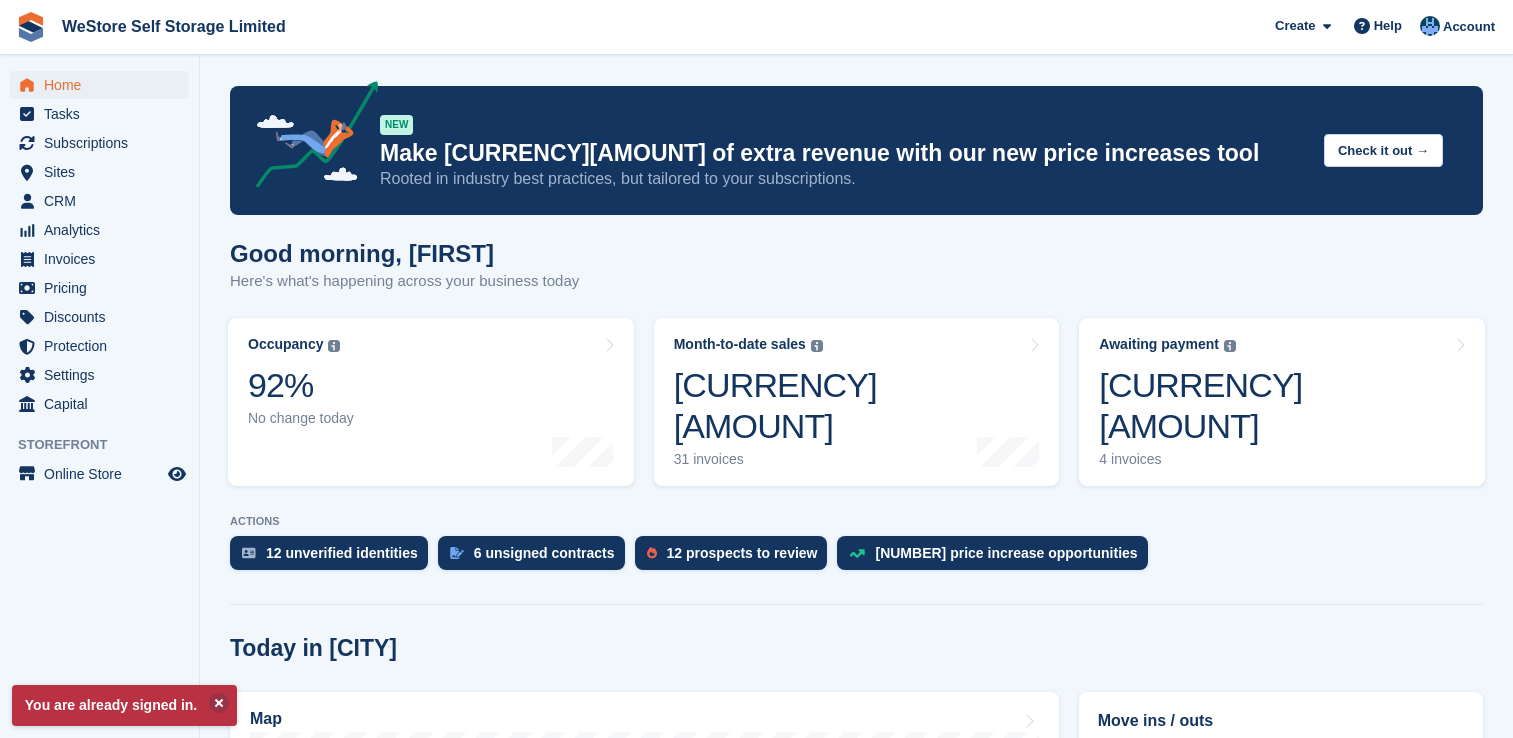 scroll, scrollTop: 0, scrollLeft: 0, axis: both 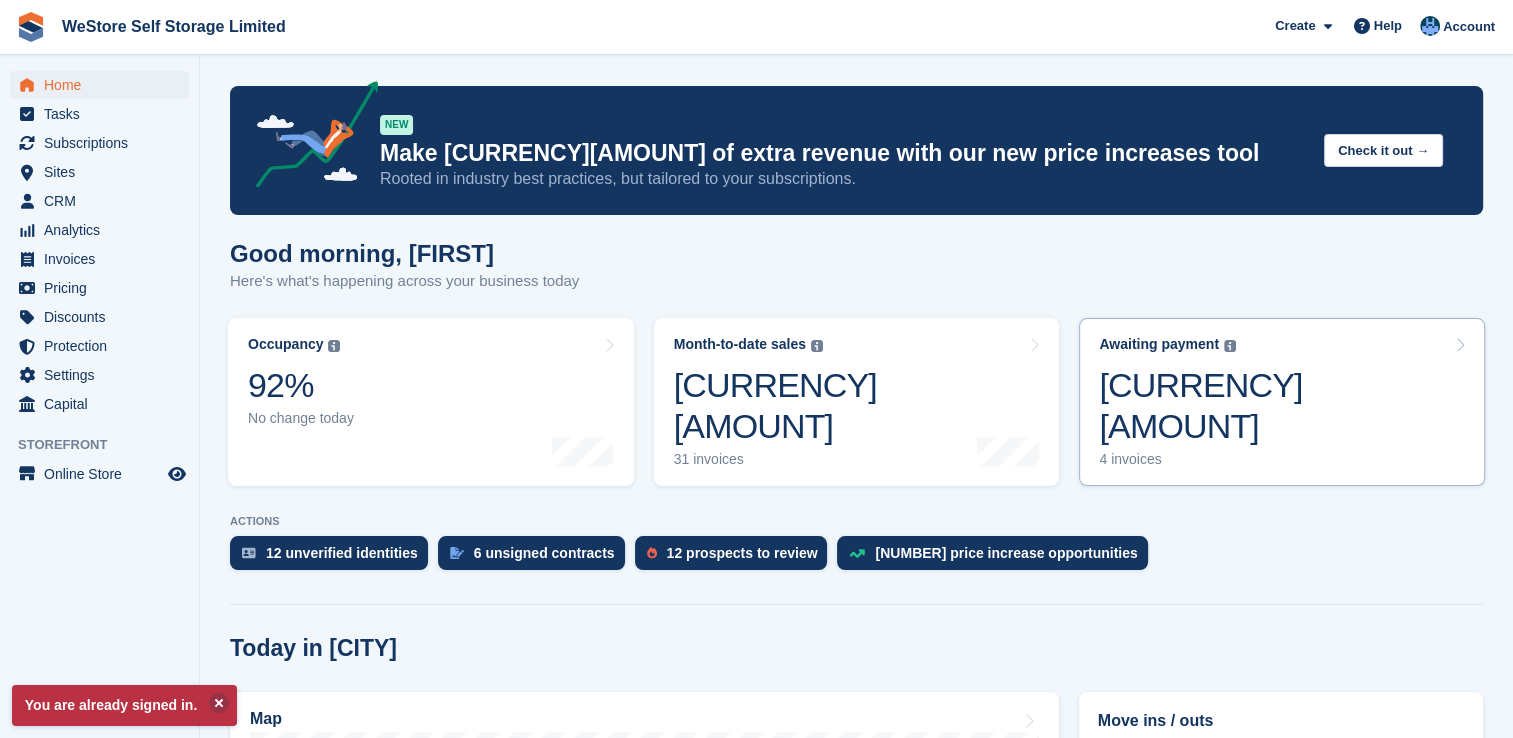 click on "£484.63" at bounding box center [1277, 406] 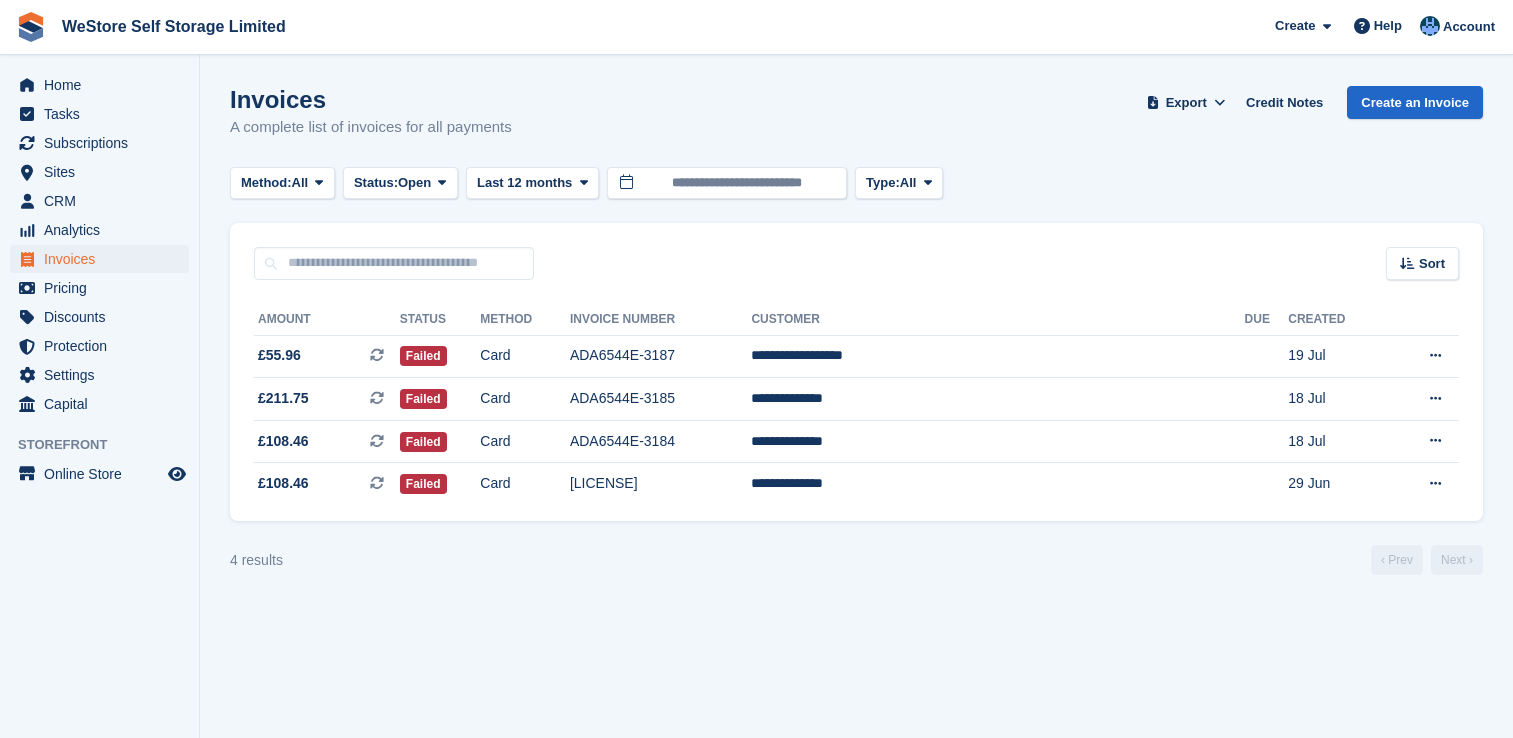 scroll, scrollTop: 0, scrollLeft: 0, axis: both 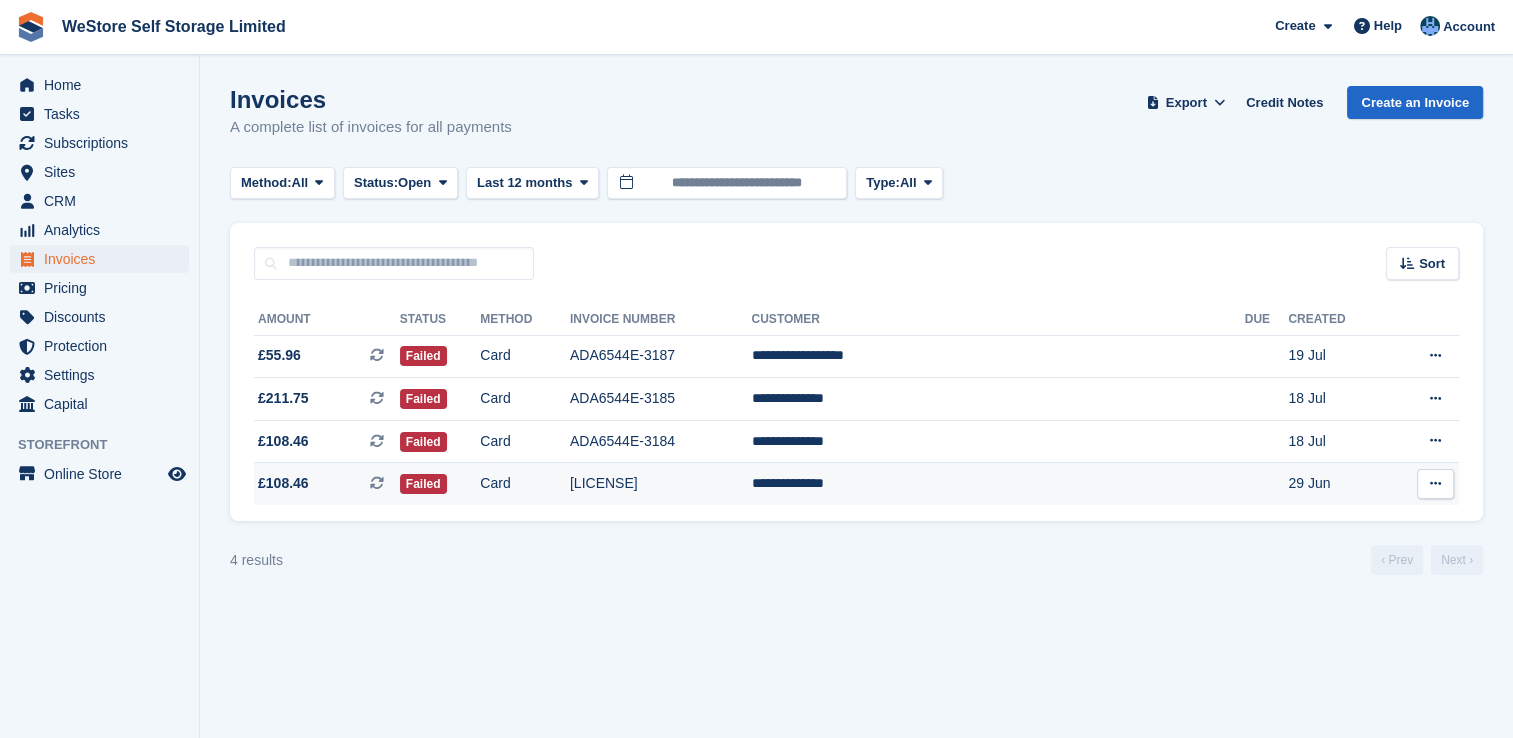 click on "**********" at bounding box center [997, 484] 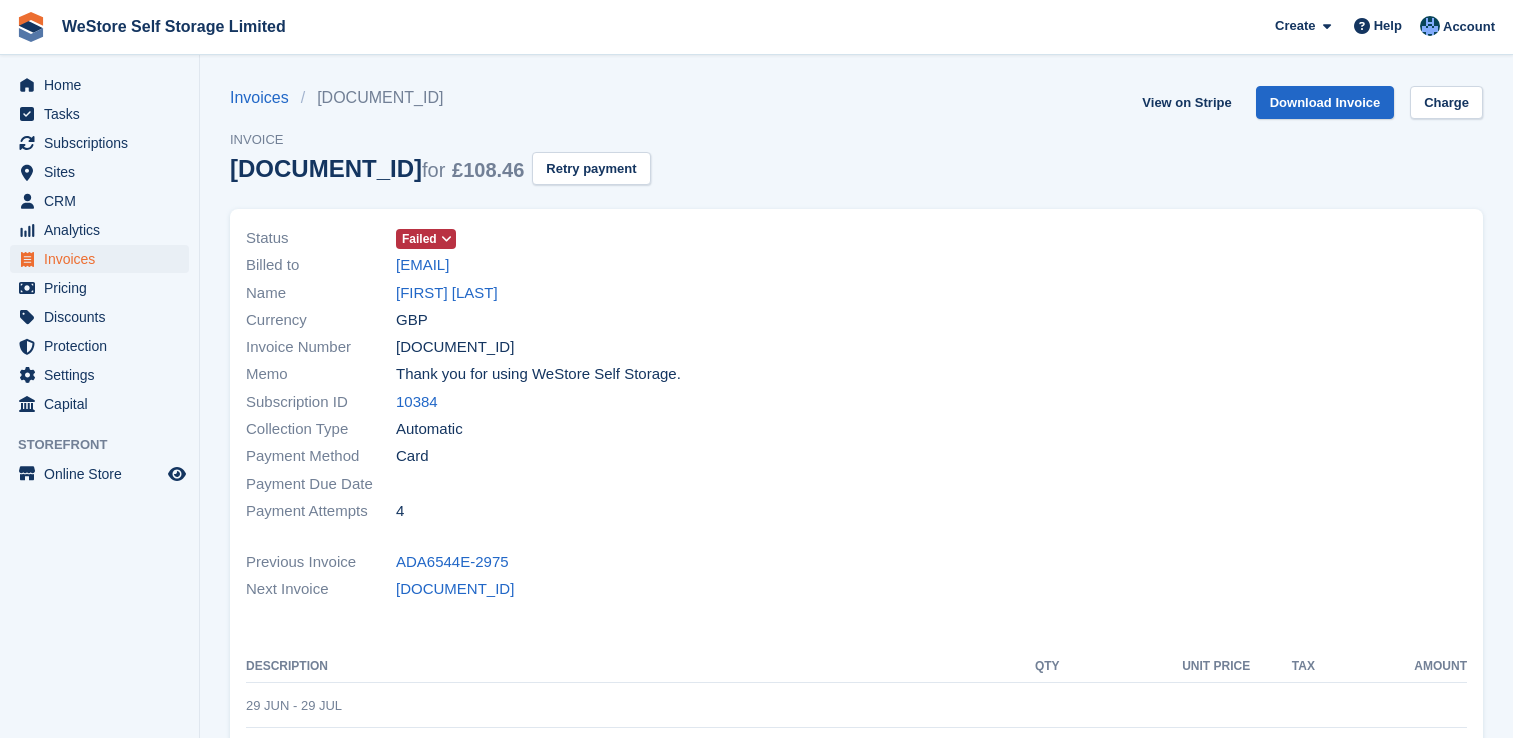 scroll, scrollTop: 0, scrollLeft: 0, axis: both 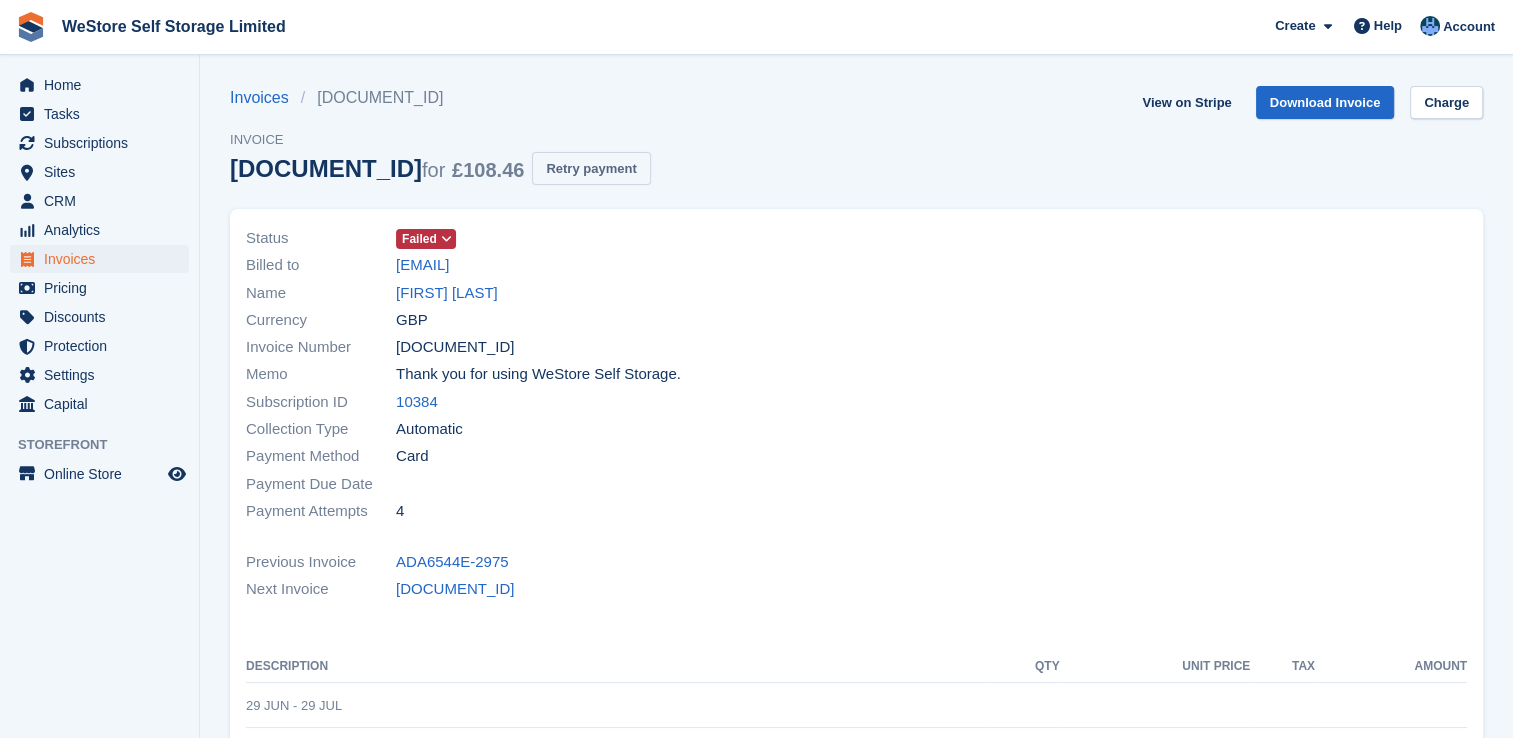 click on "Retry payment" at bounding box center (591, 168) 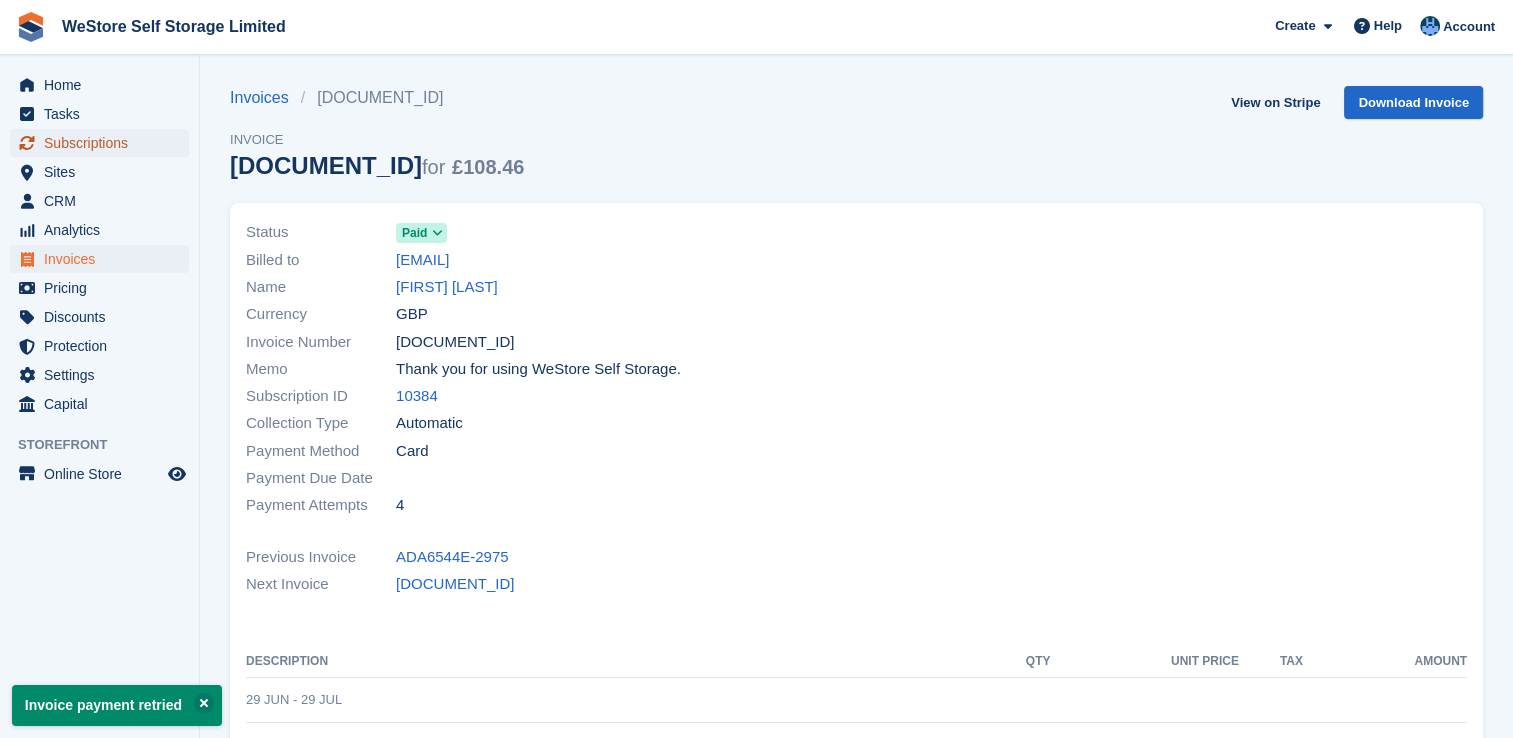 click on "Subscriptions" at bounding box center (104, 143) 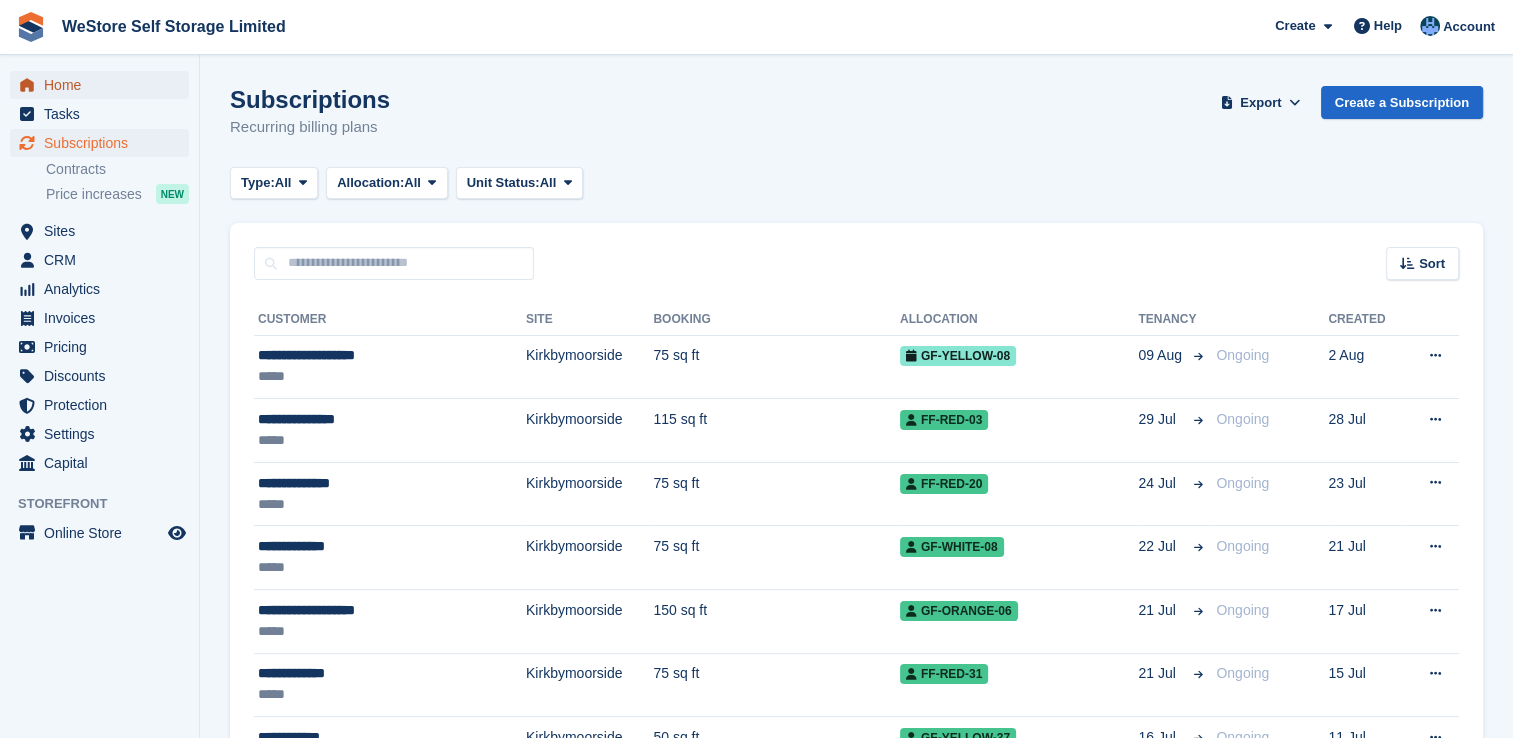 click on "Home" at bounding box center [104, 85] 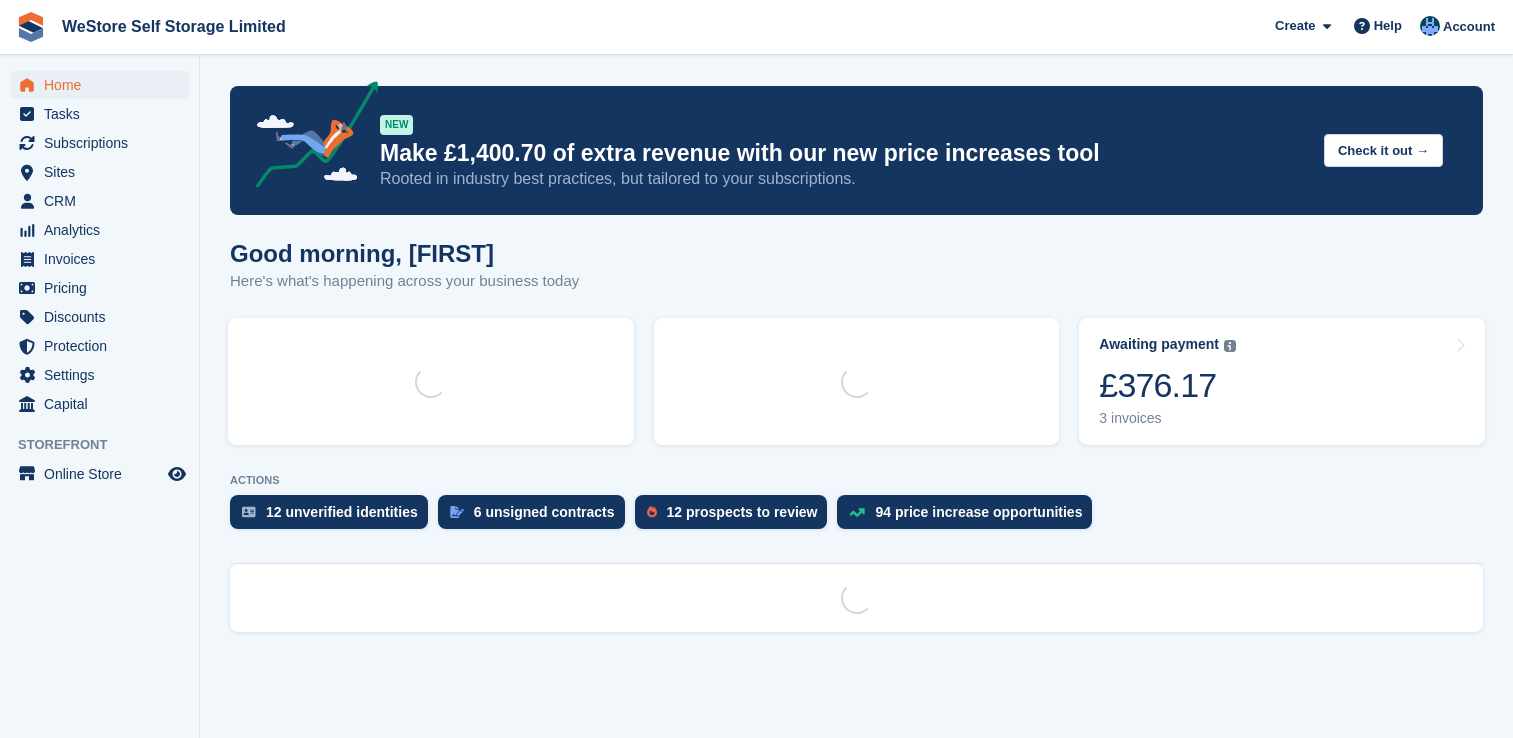 scroll, scrollTop: 0, scrollLeft: 0, axis: both 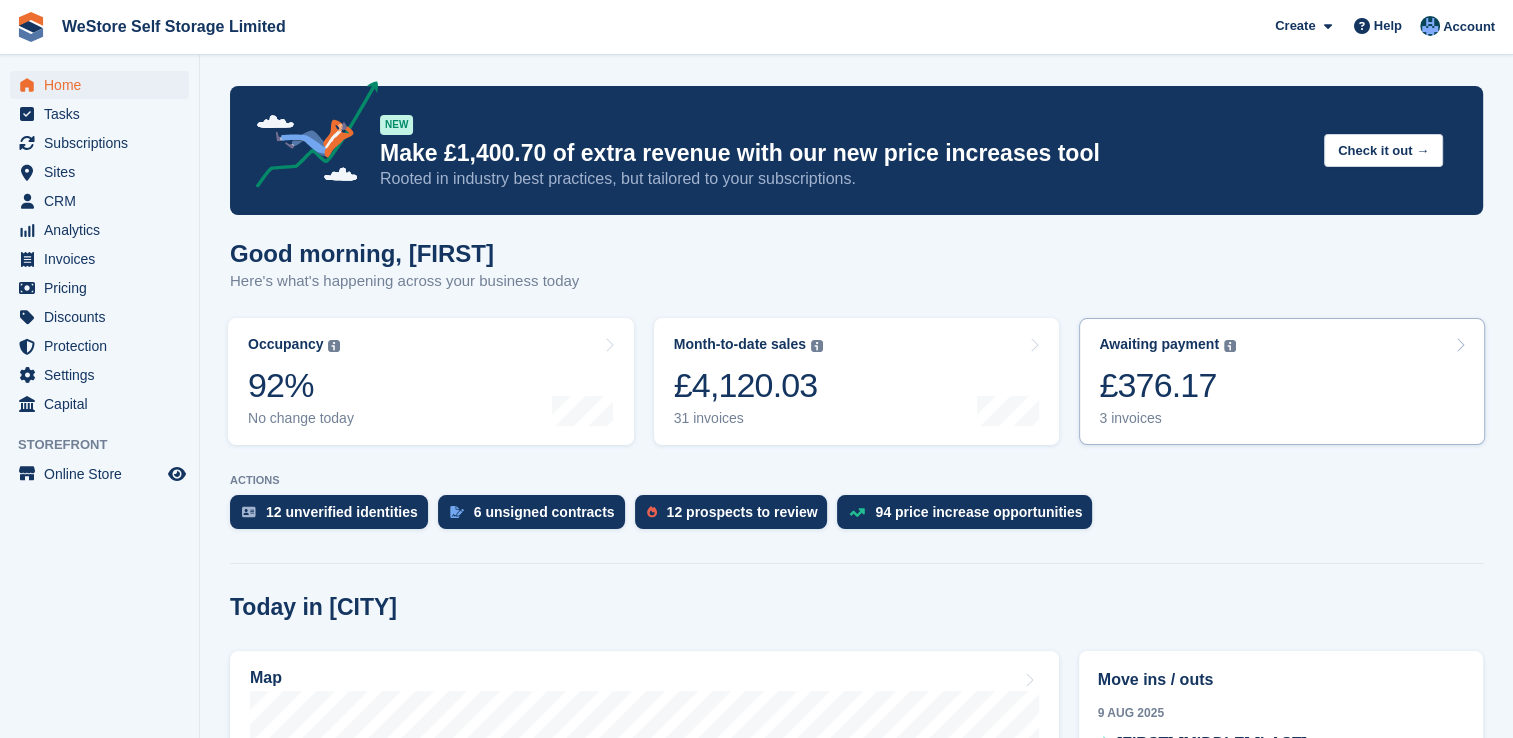 click on "£376.17" at bounding box center [1167, 385] 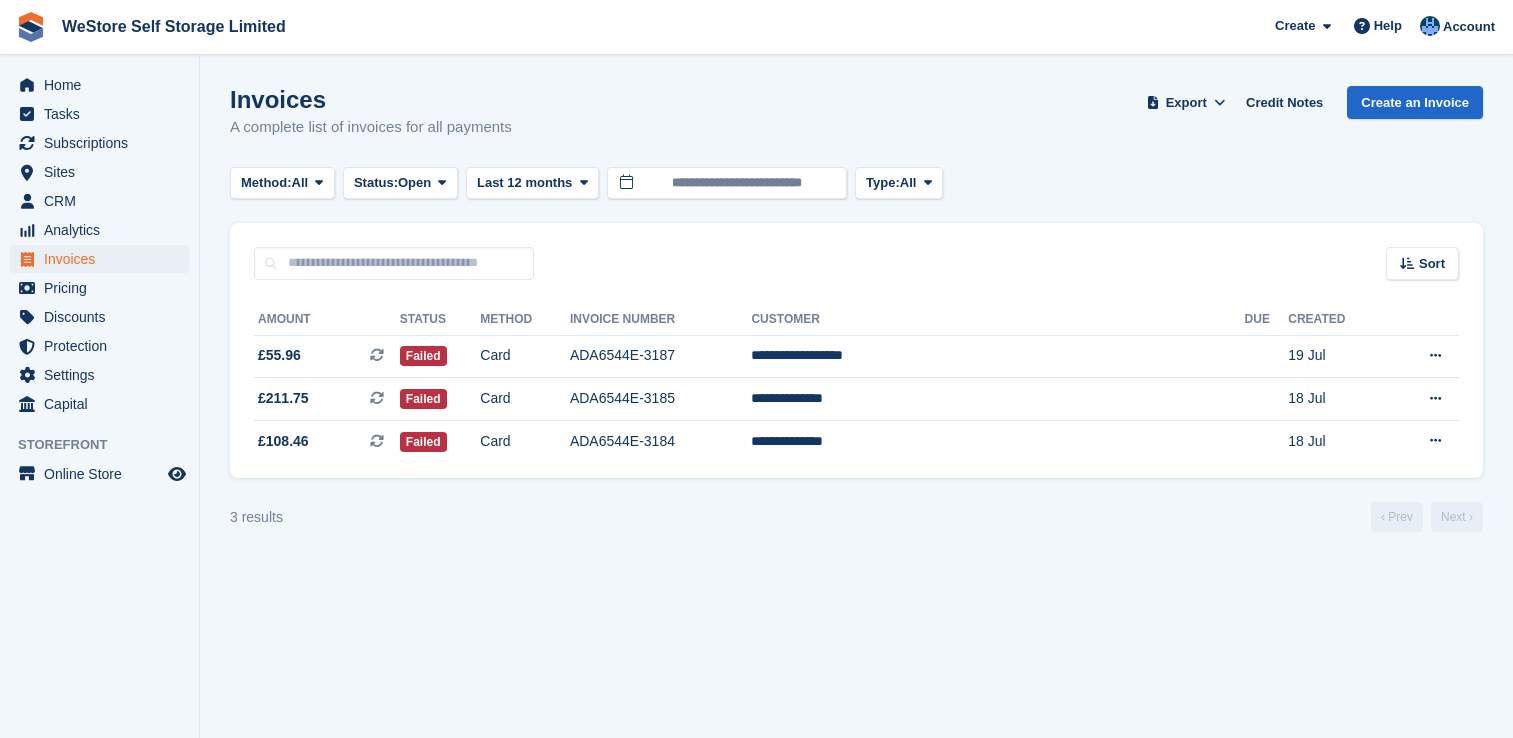 scroll, scrollTop: 0, scrollLeft: 0, axis: both 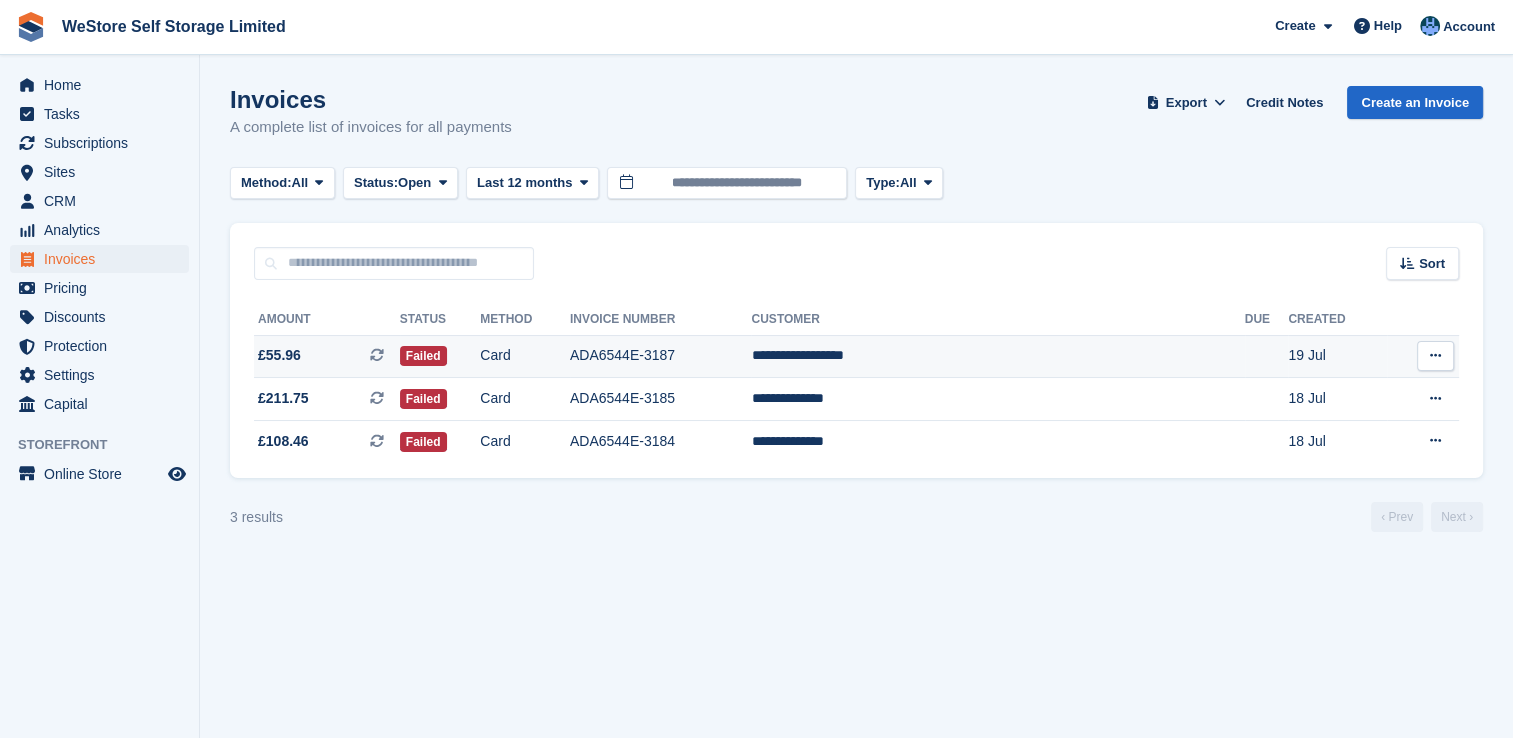 click on "£55.96" at bounding box center [279, 355] 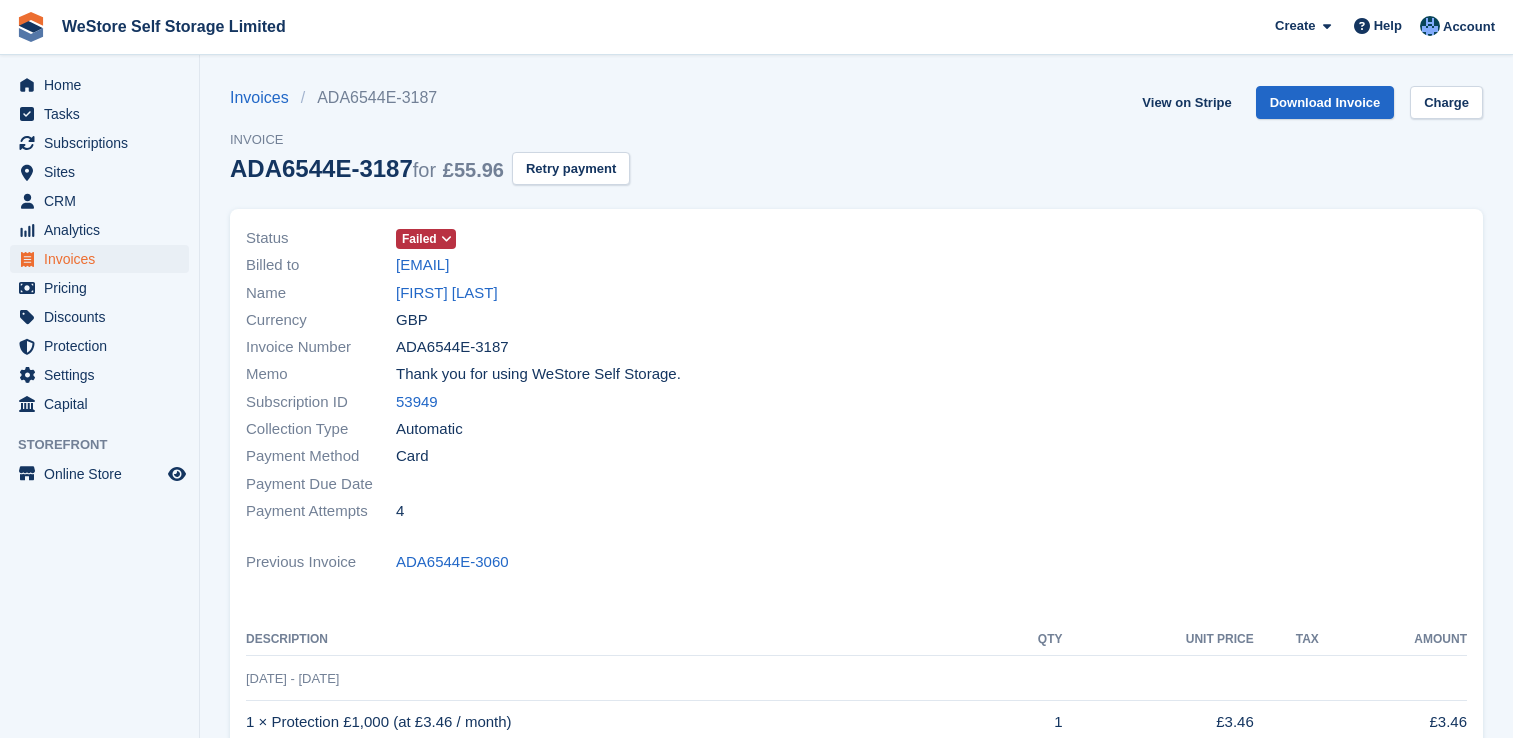 scroll, scrollTop: 0, scrollLeft: 0, axis: both 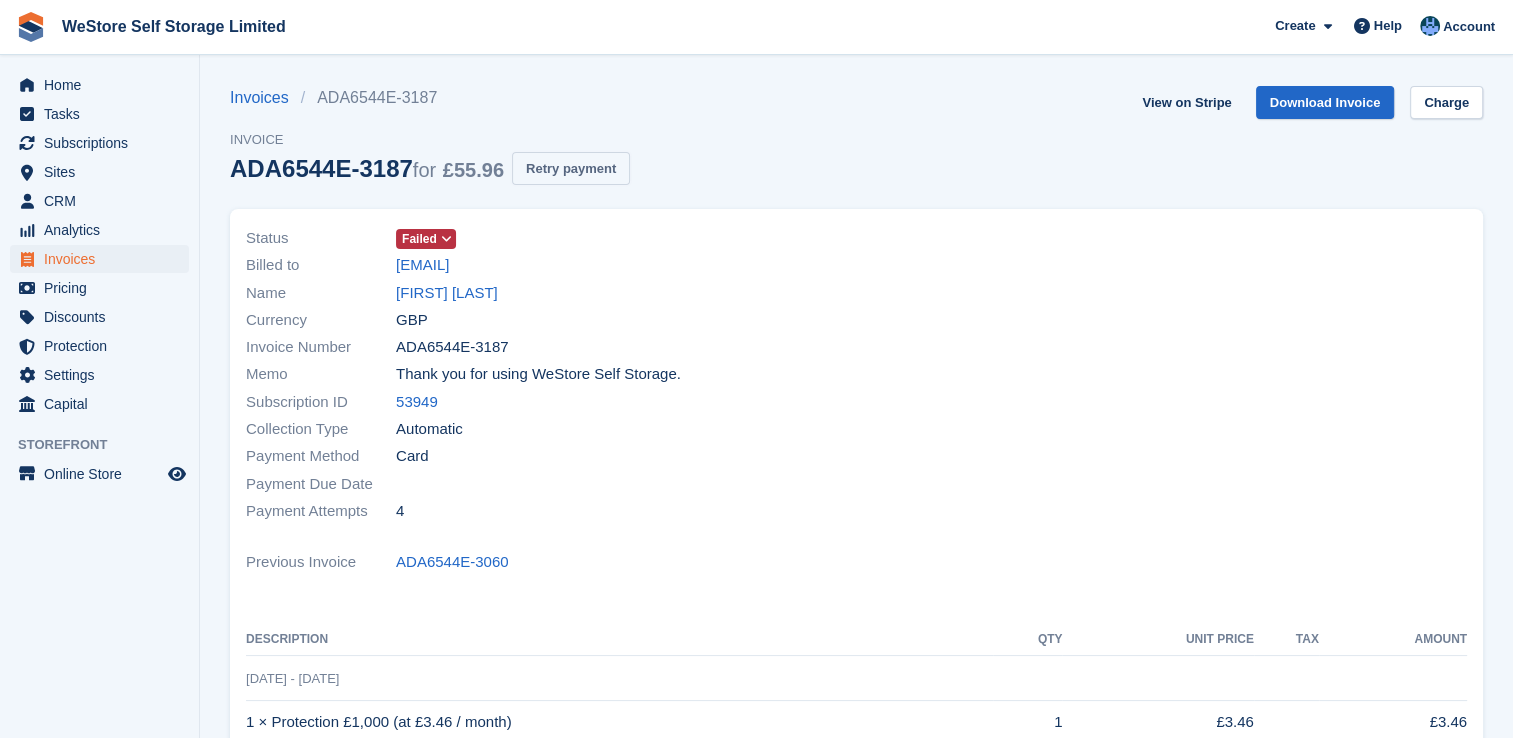 click on "Retry payment" at bounding box center (571, 168) 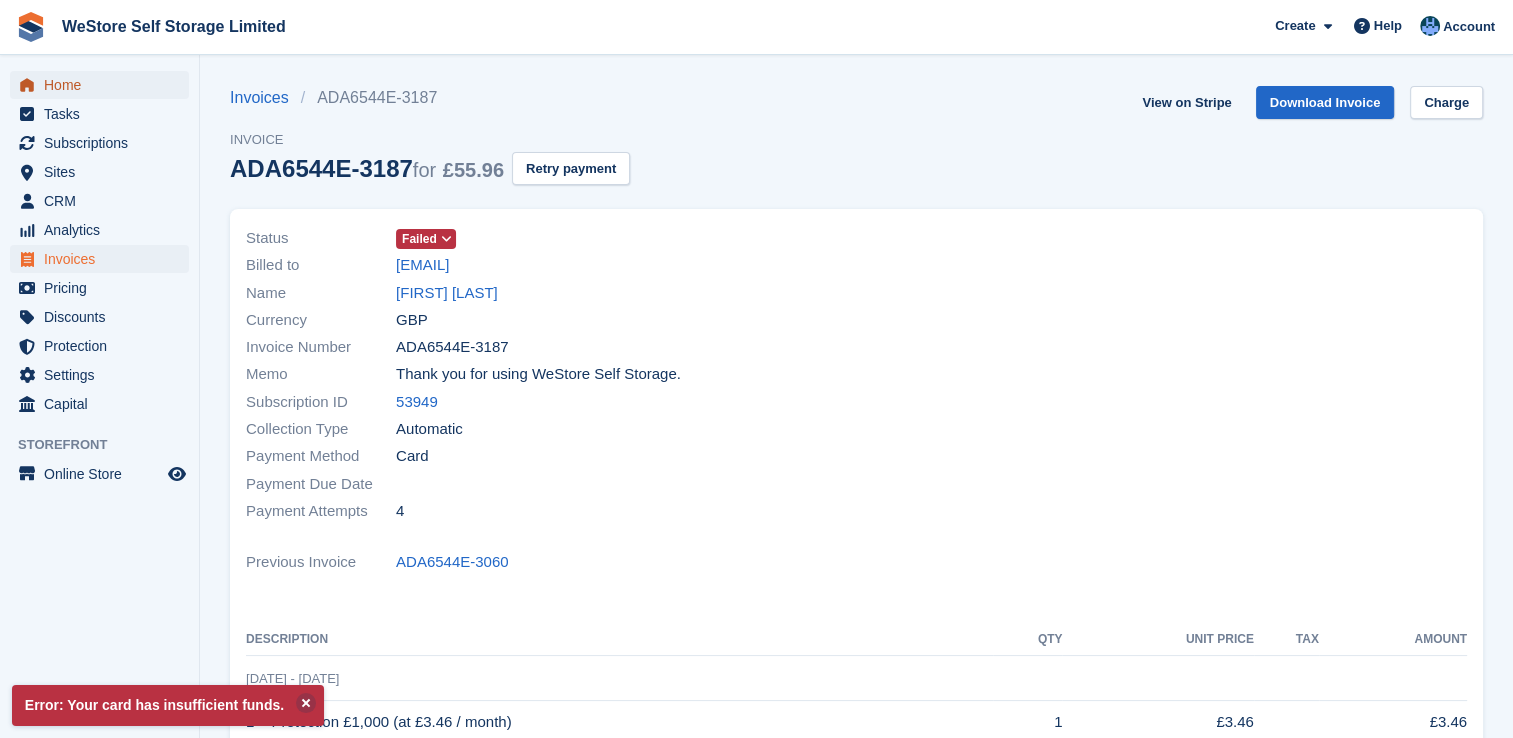 click on "Home" at bounding box center [104, 85] 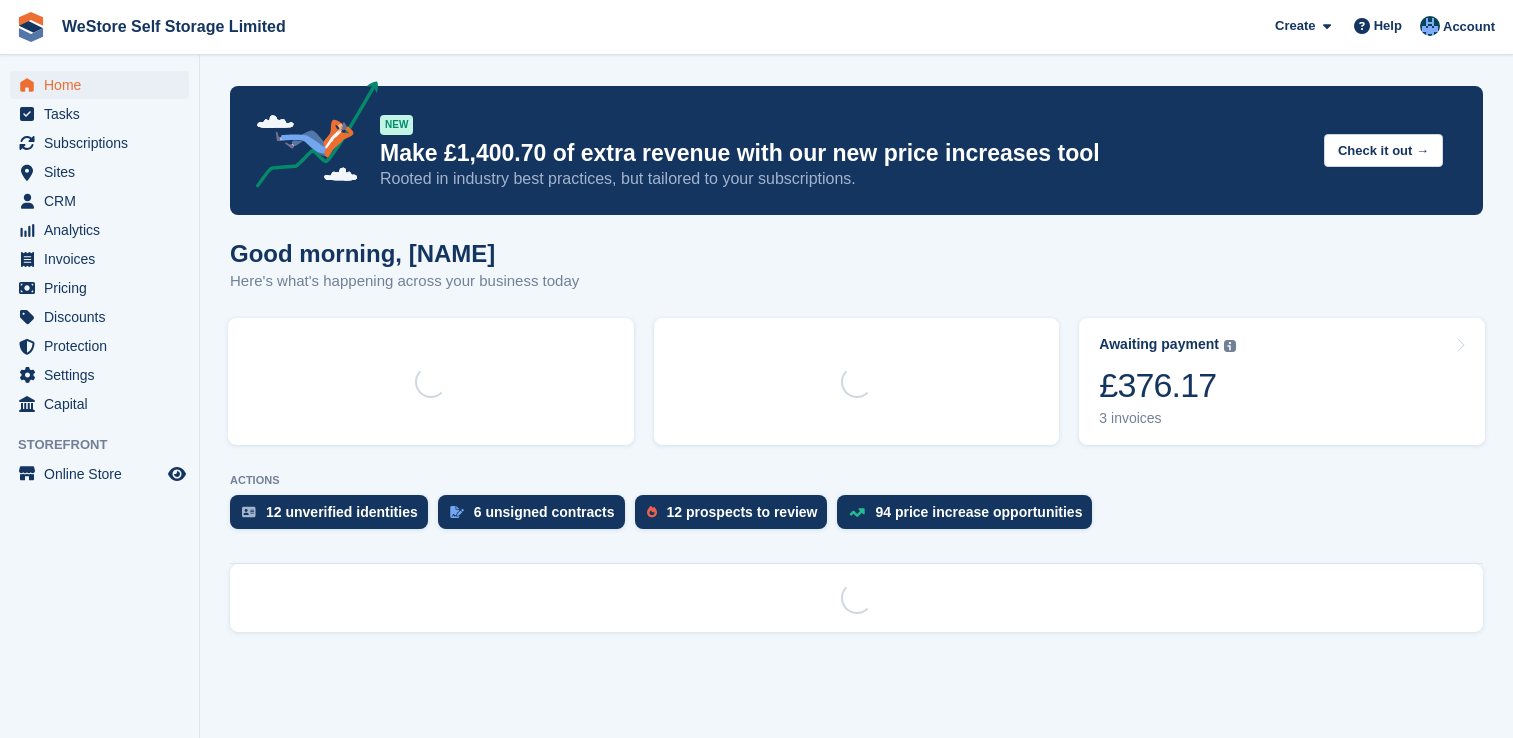scroll, scrollTop: 0, scrollLeft: 0, axis: both 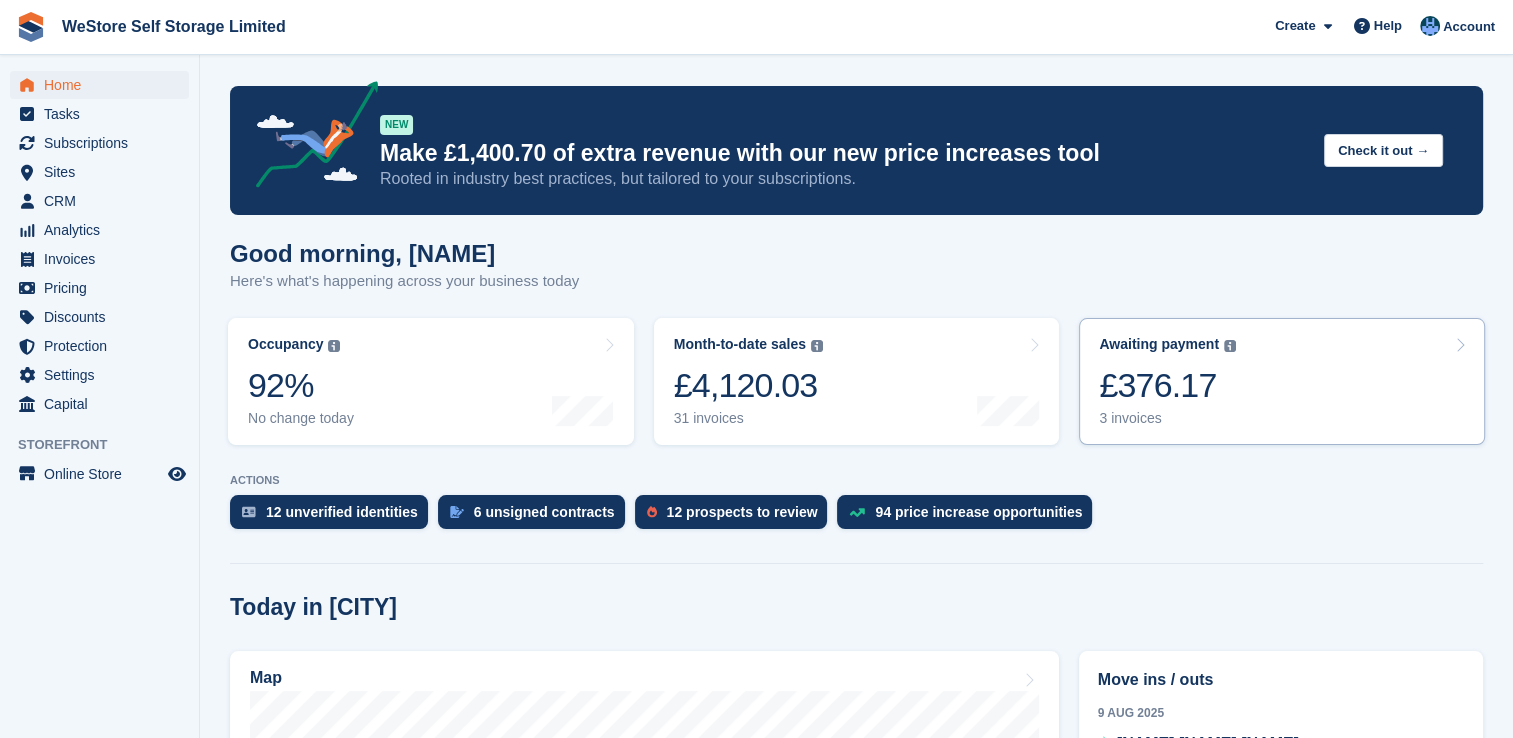 click on "£376.17" at bounding box center (1167, 385) 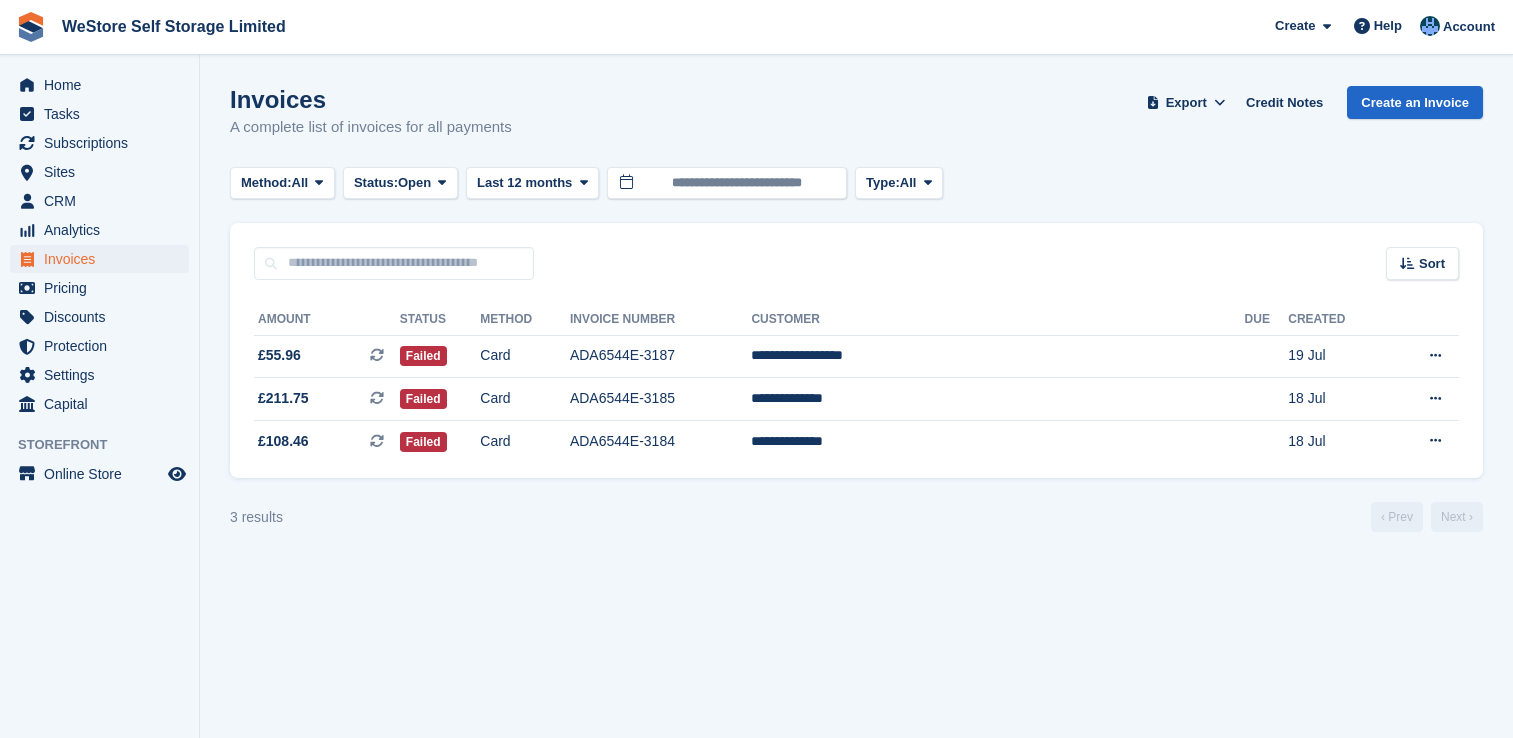 scroll, scrollTop: 0, scrollLeft: 0, axis: both 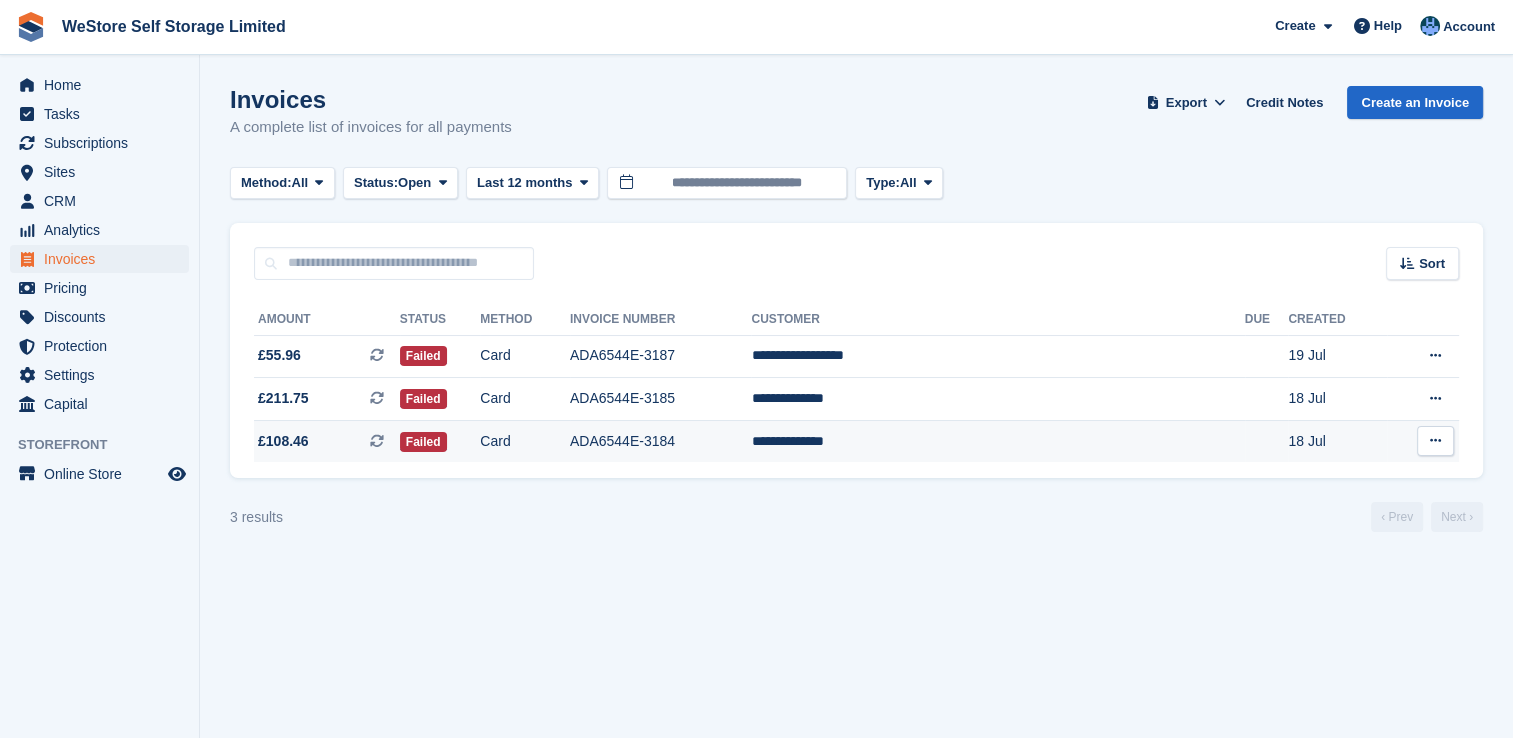 click on "**********" at bounding box center [997, 441] 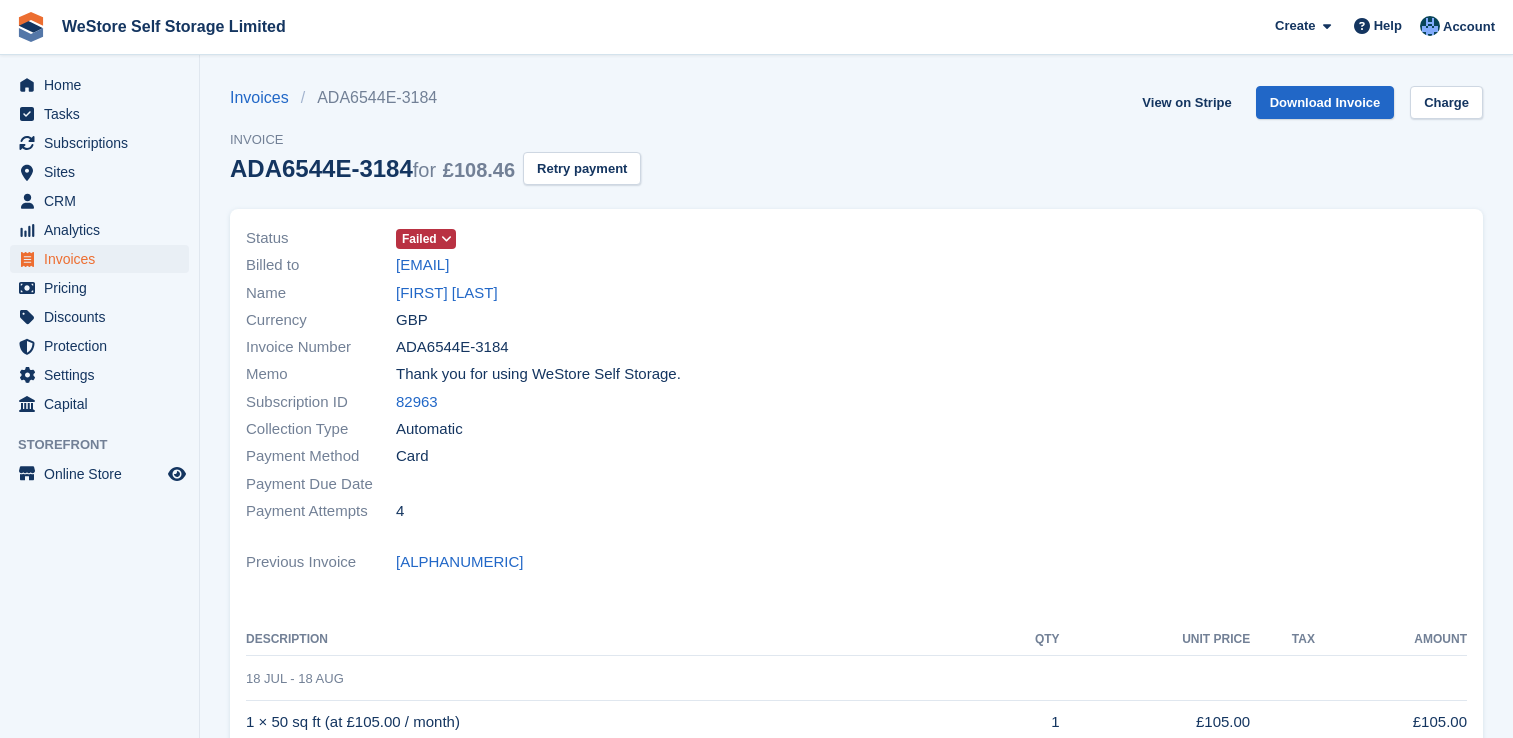 scroll, scrollTop: 0, scrollLeft: 0, axis: both 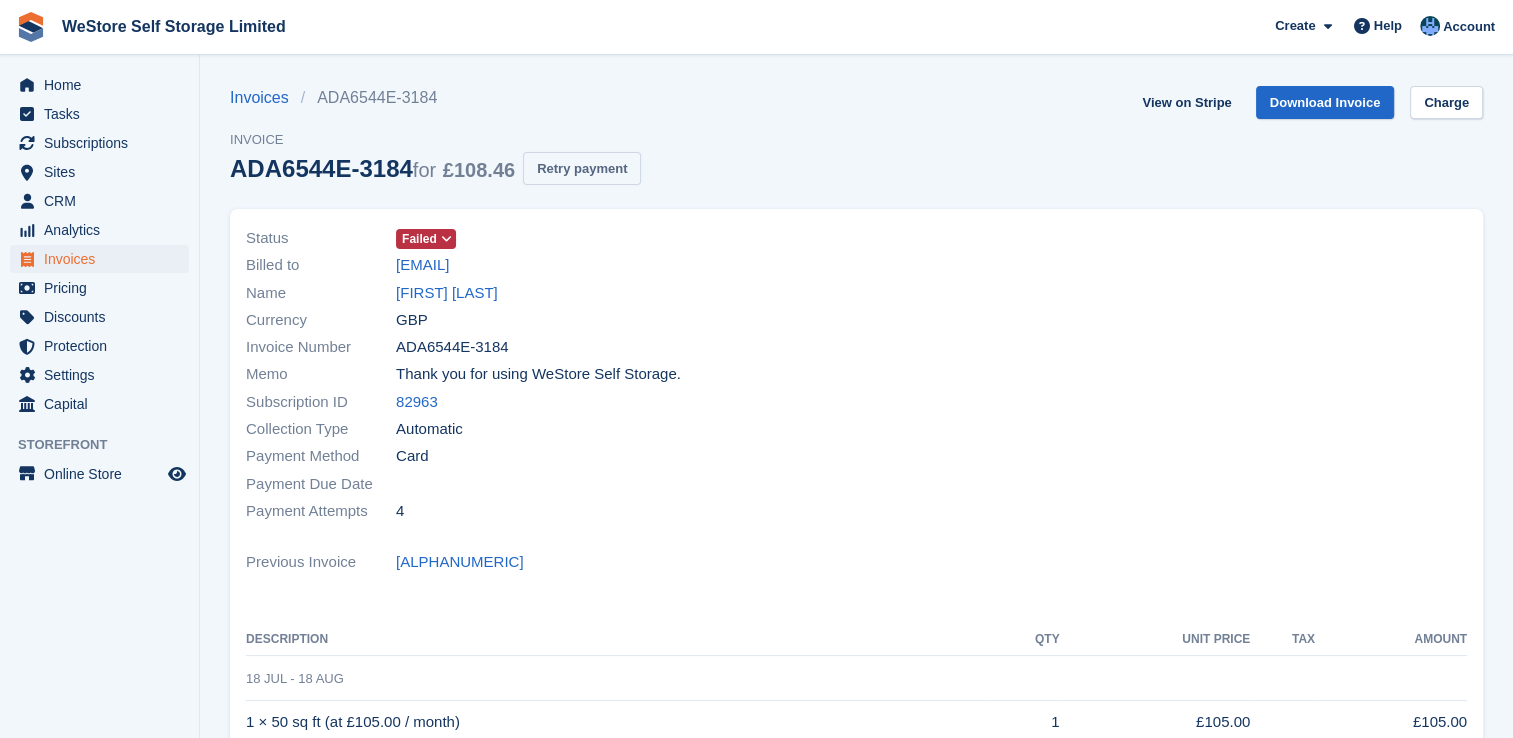 click on "Retry payment" at bounding box center [582, 168] 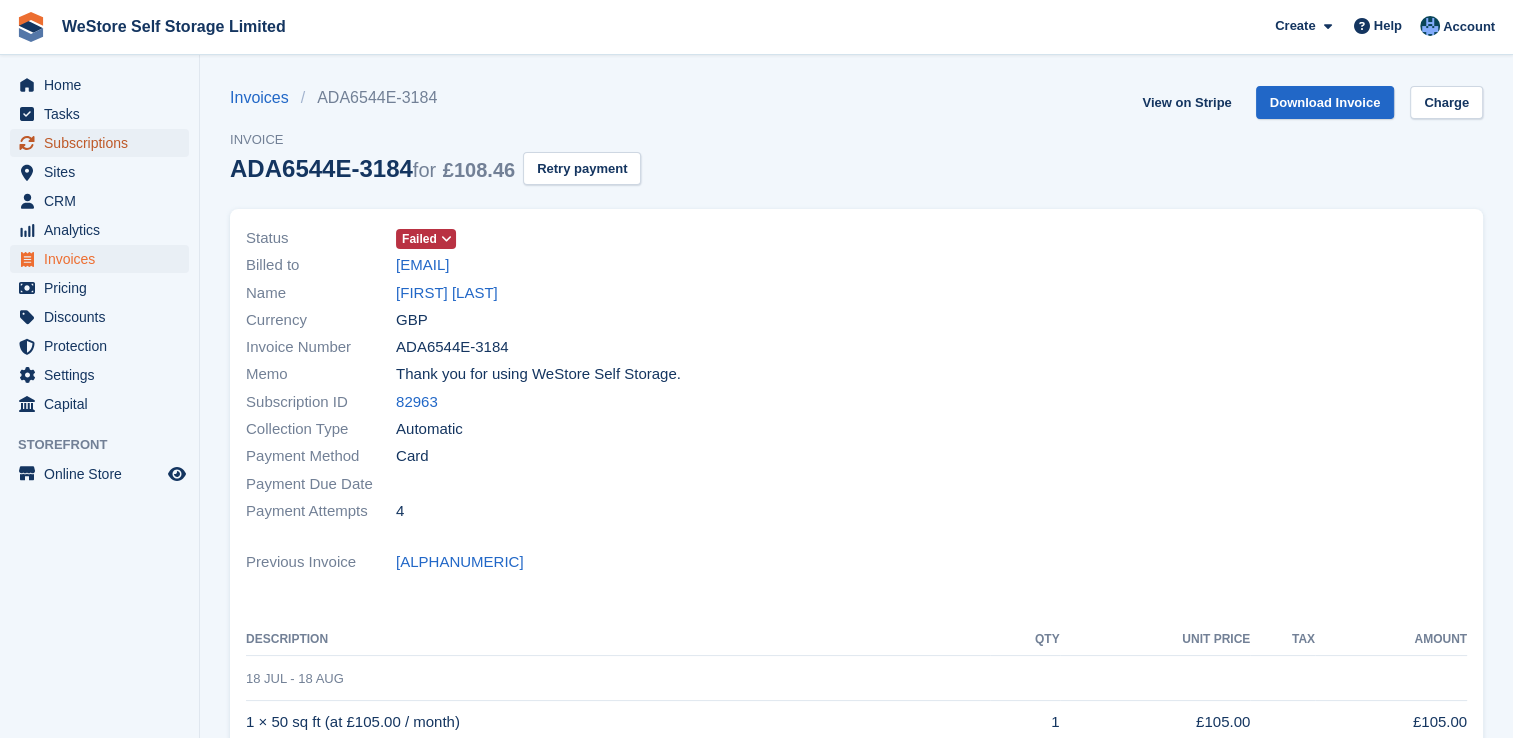 click on "Subscriptions" at bounding box center [104, 143] 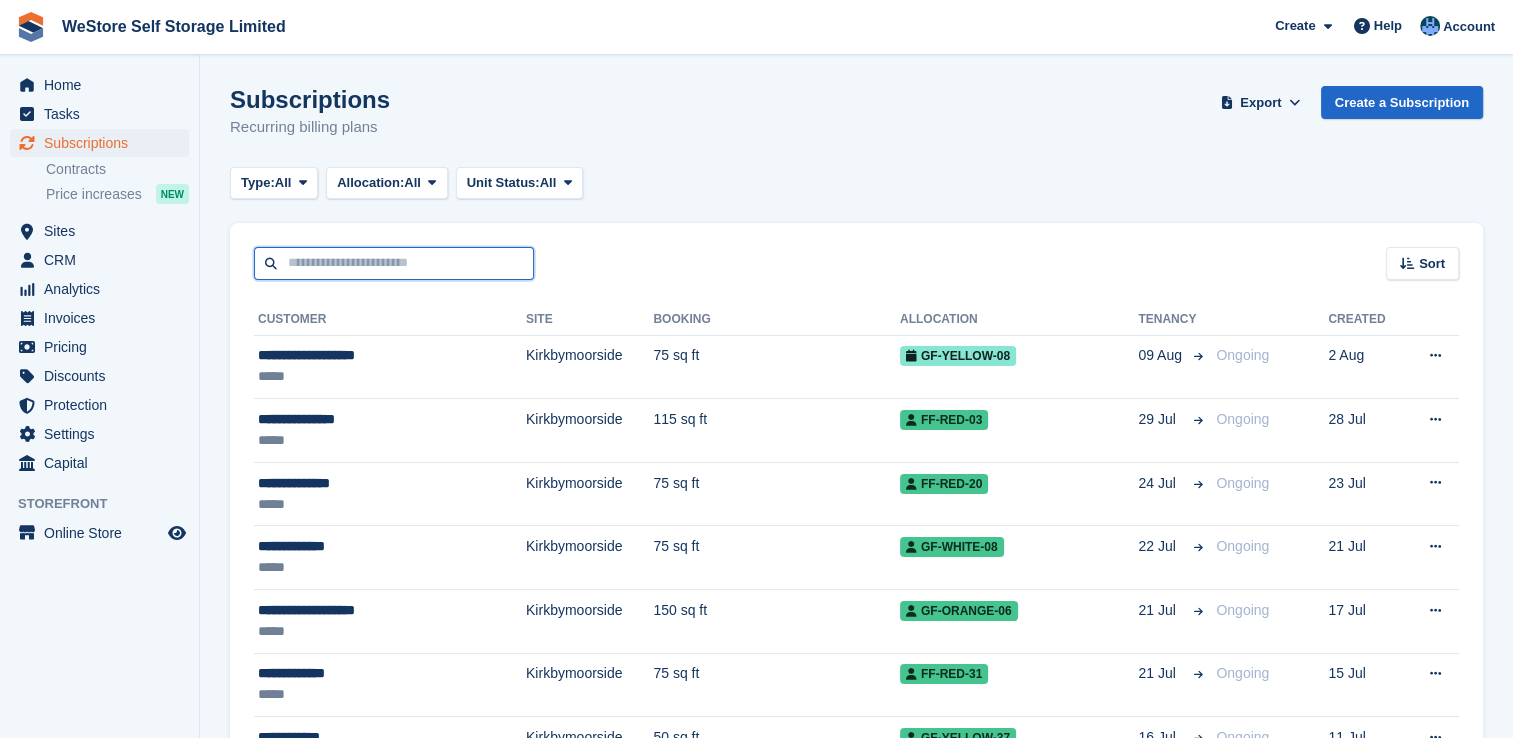 click at bounding box center [394, 263] 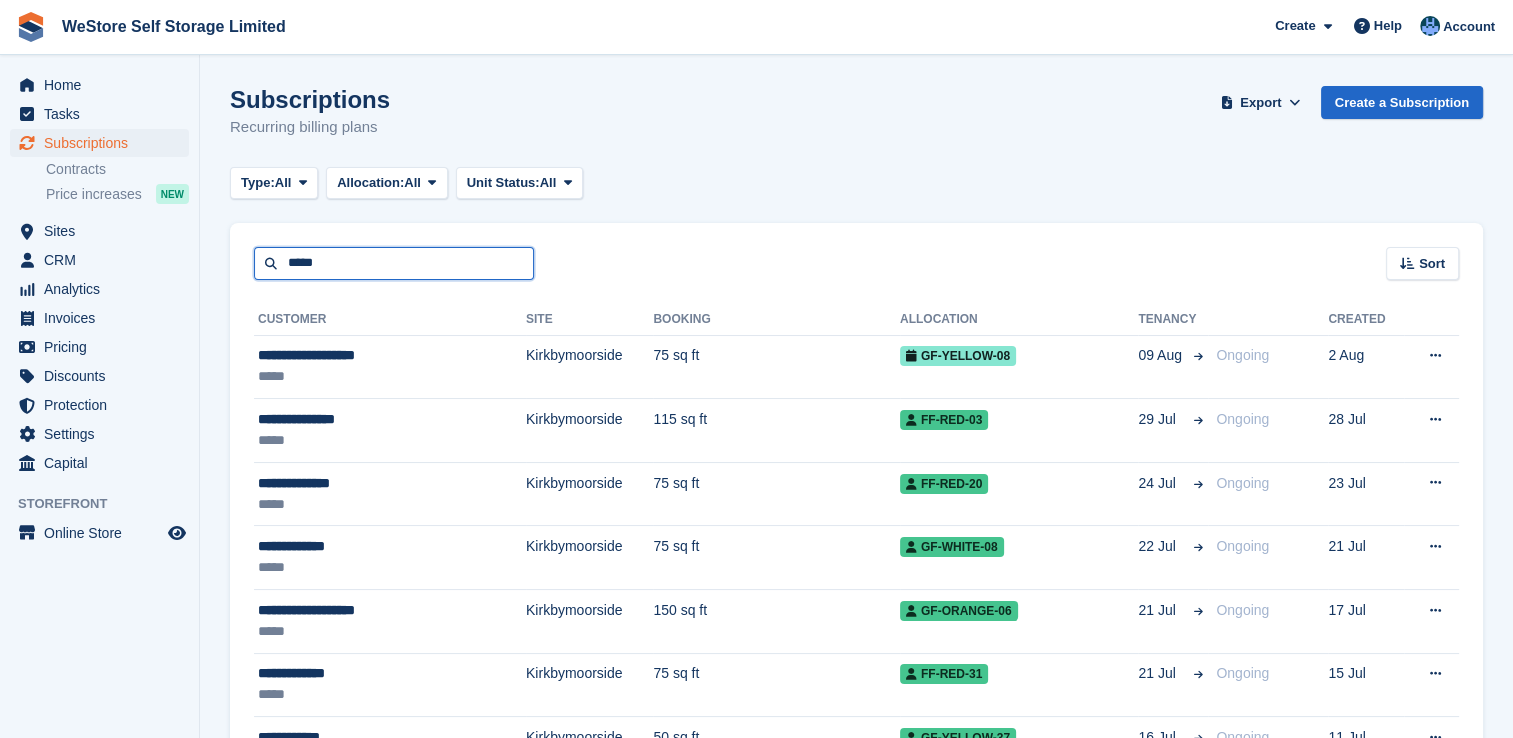 type on "*****" 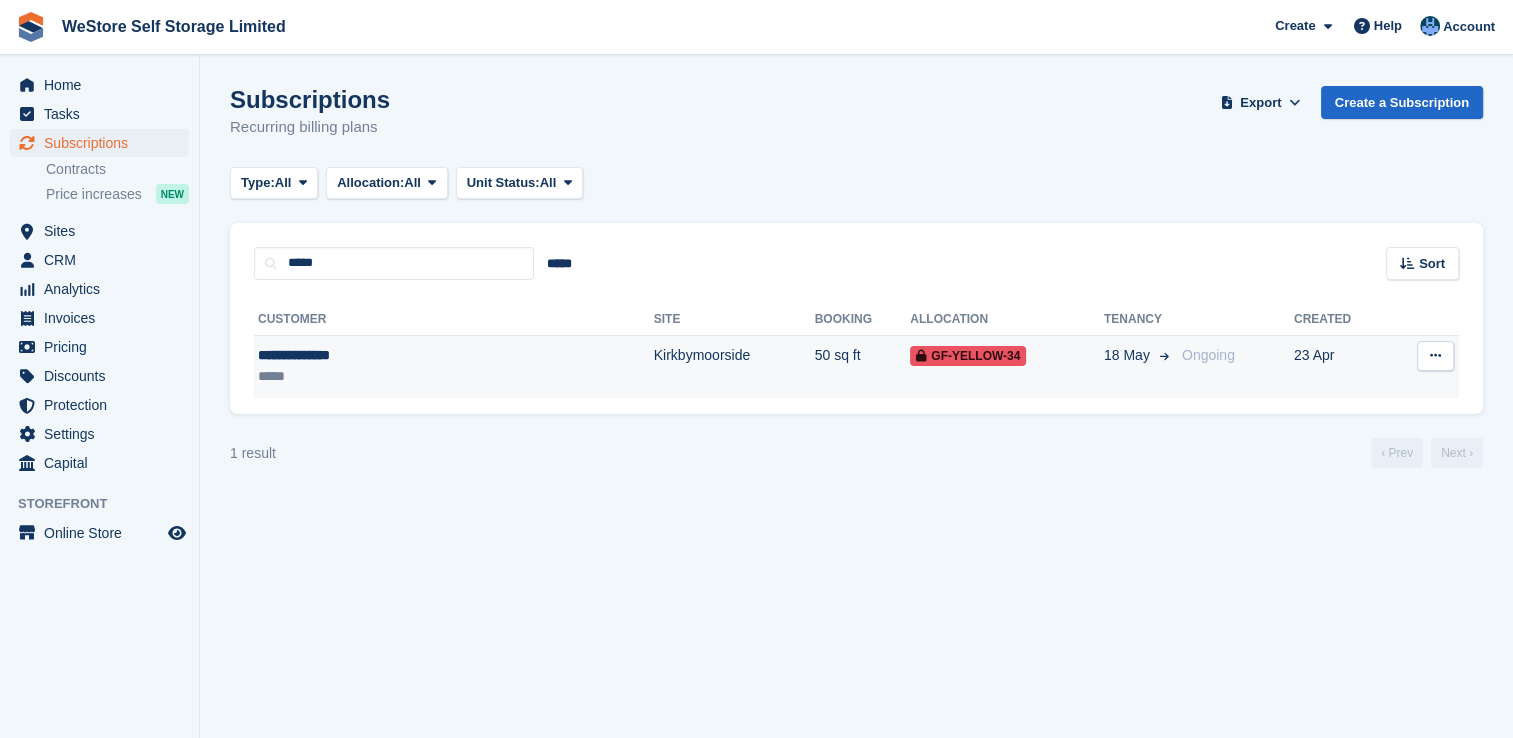 click on "**********" at bounding box center (376, 355) 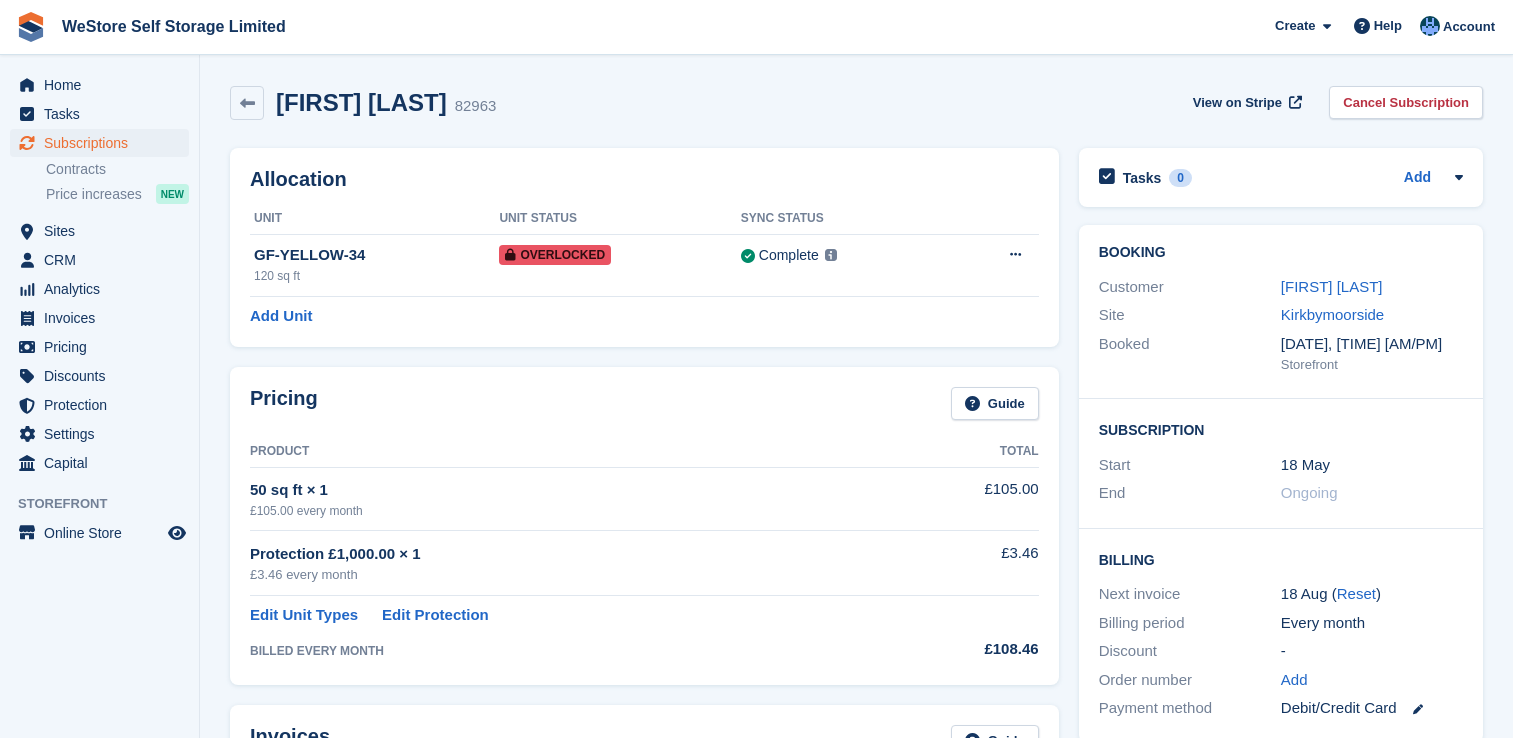scroll, scrollTop: 0, scrollLeft: 0, axis: both 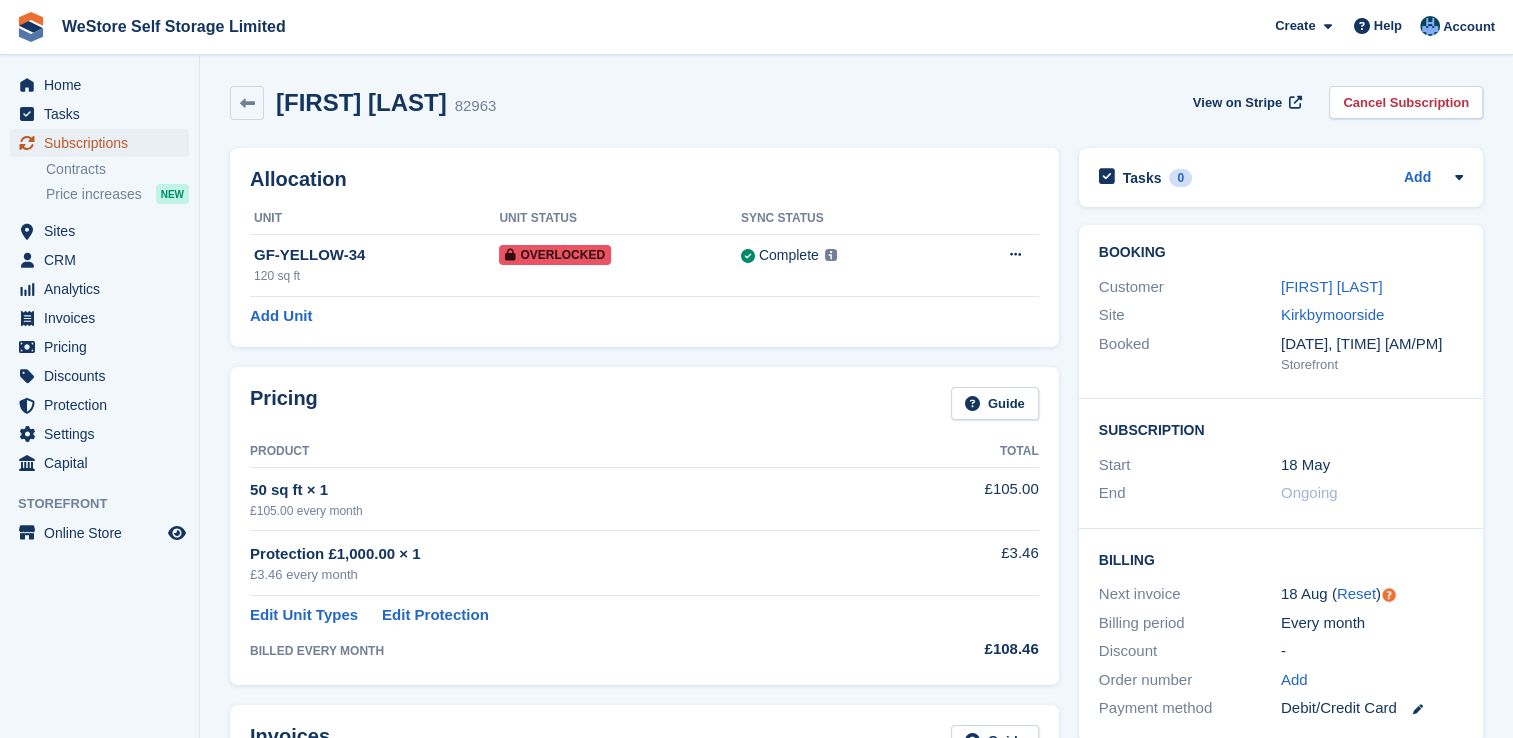 click on "Subscriptions" at bounding box center (104, 143) 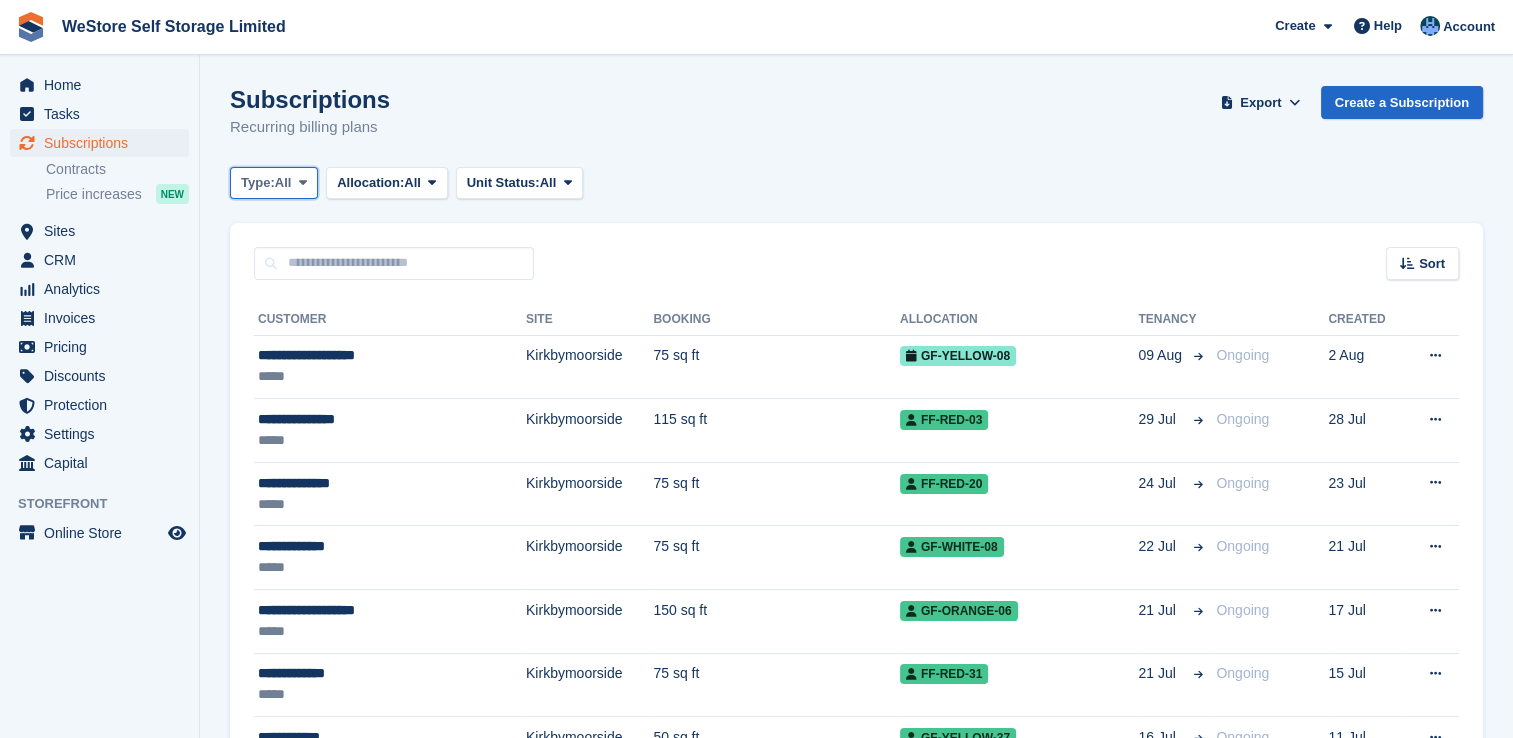 click on "Type:" at bounding box center [258, 183] 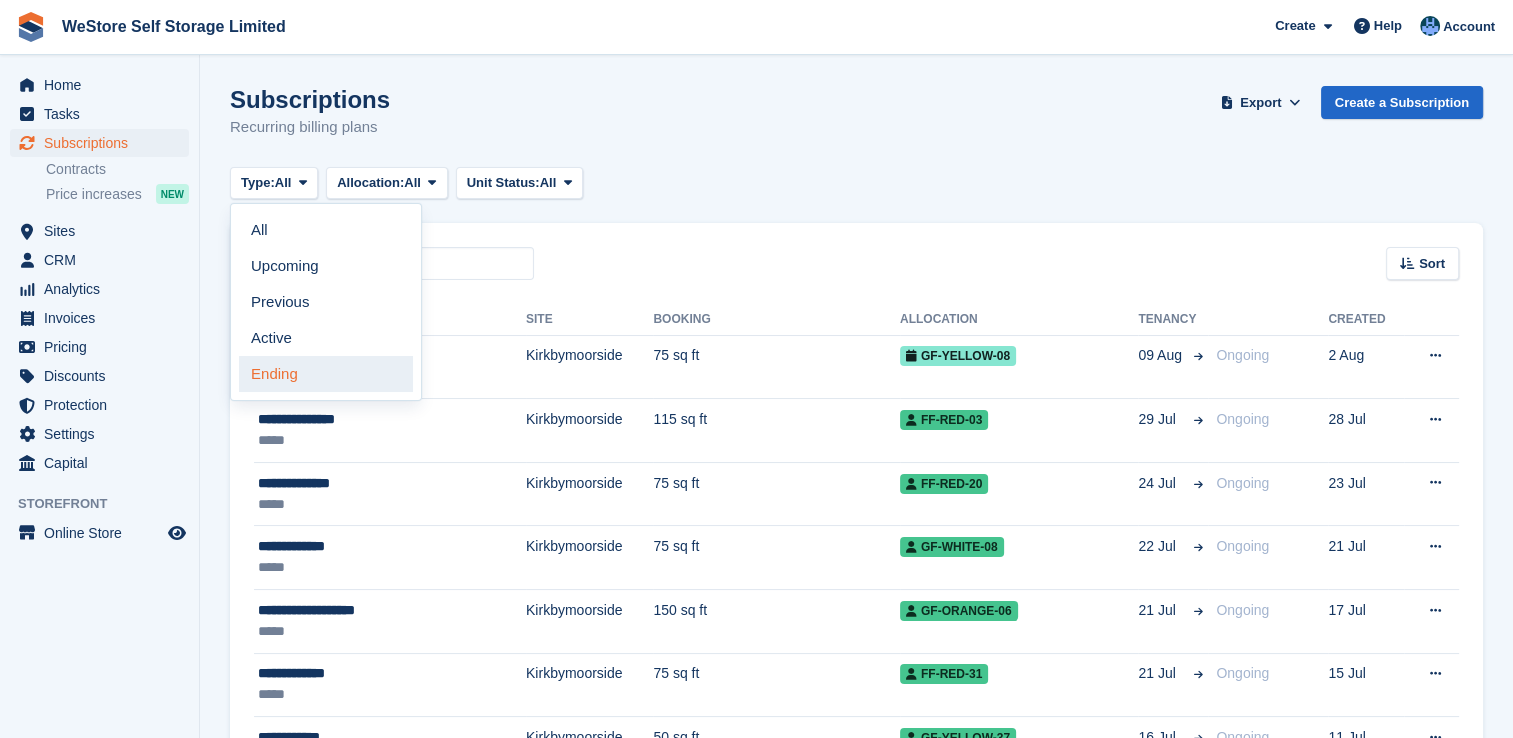 click on "Ending" at bounding box center (326, 374) 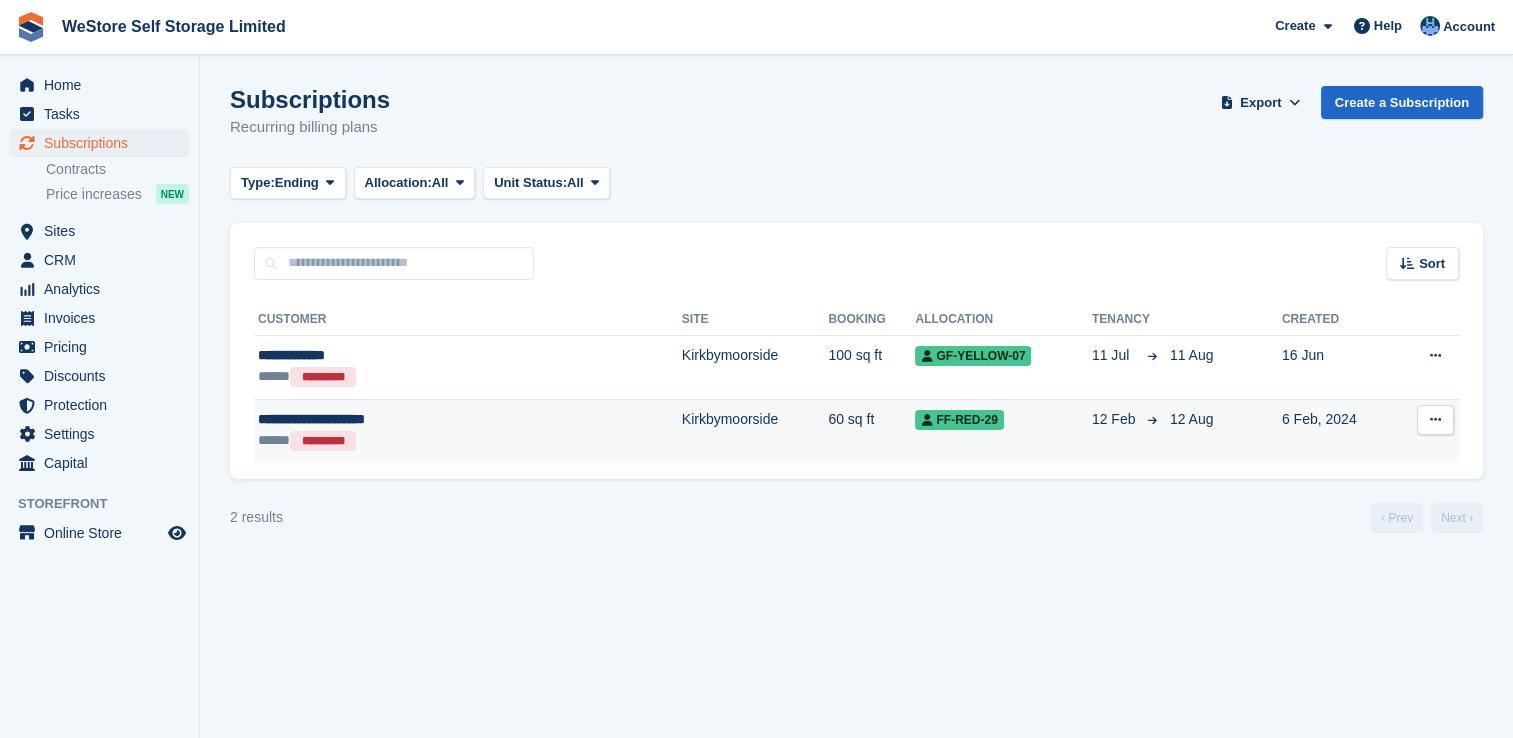 click on "**********" at bounding box center [397, 419] 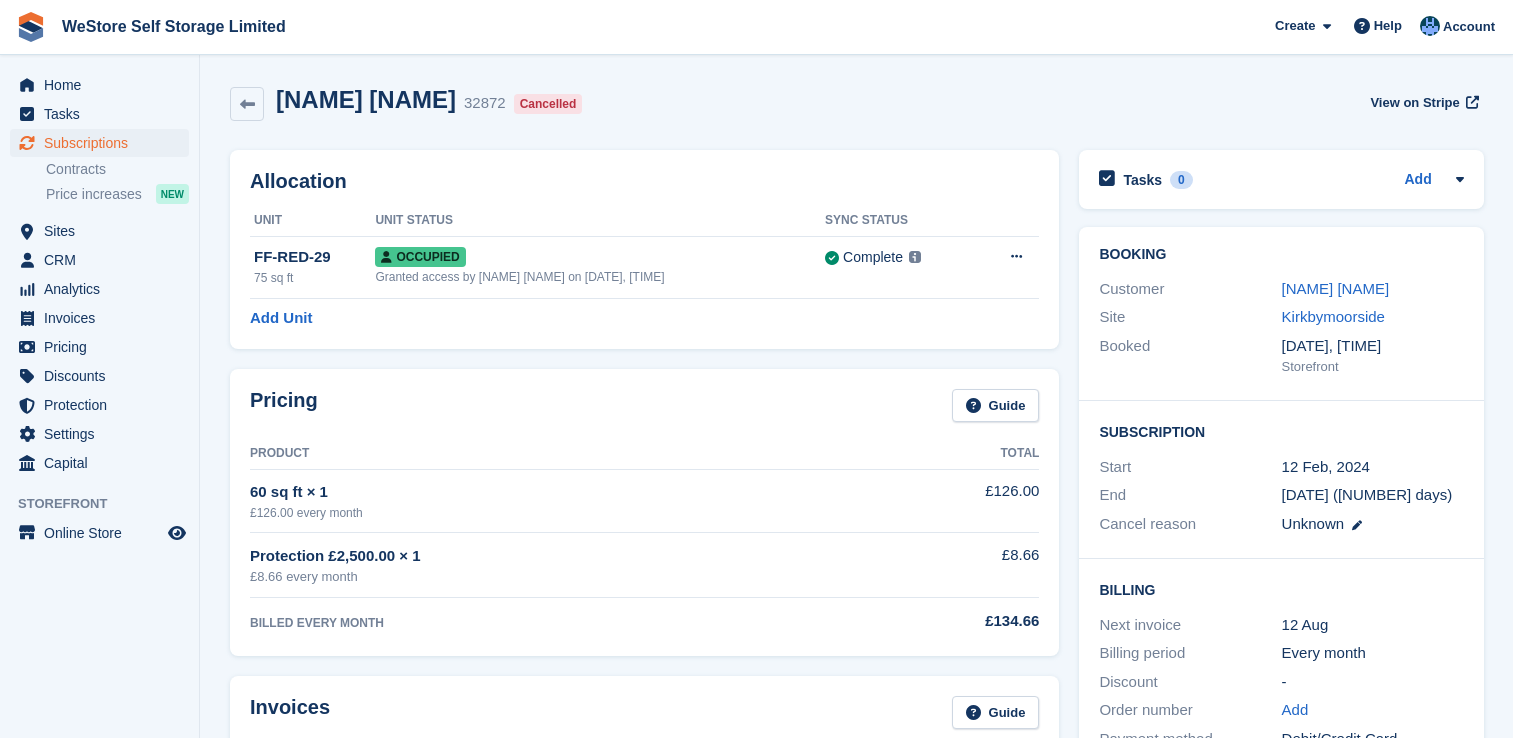 scroll, scrollTop: 0, scrollLeft: 0, axis: both 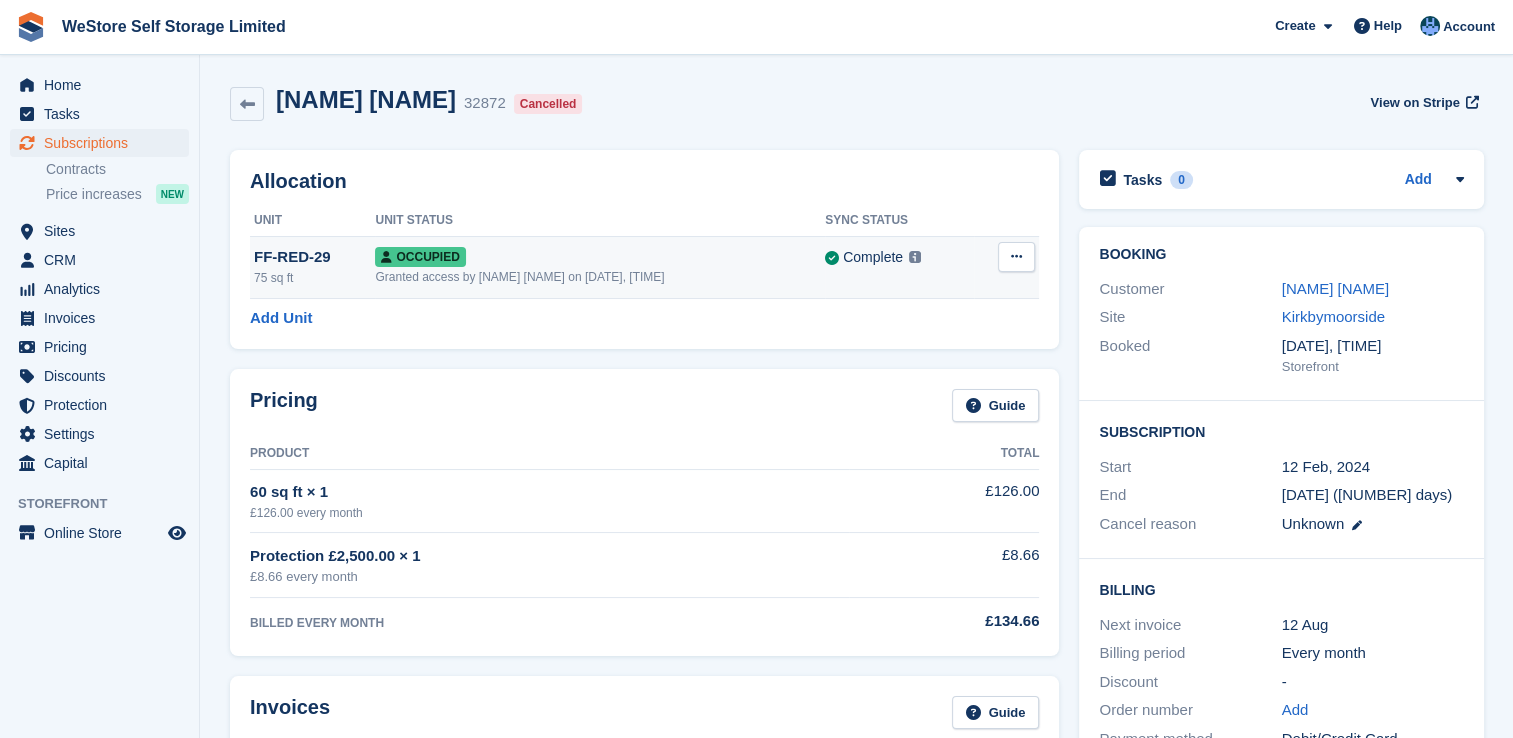 click at bounding box center (1016, 257) 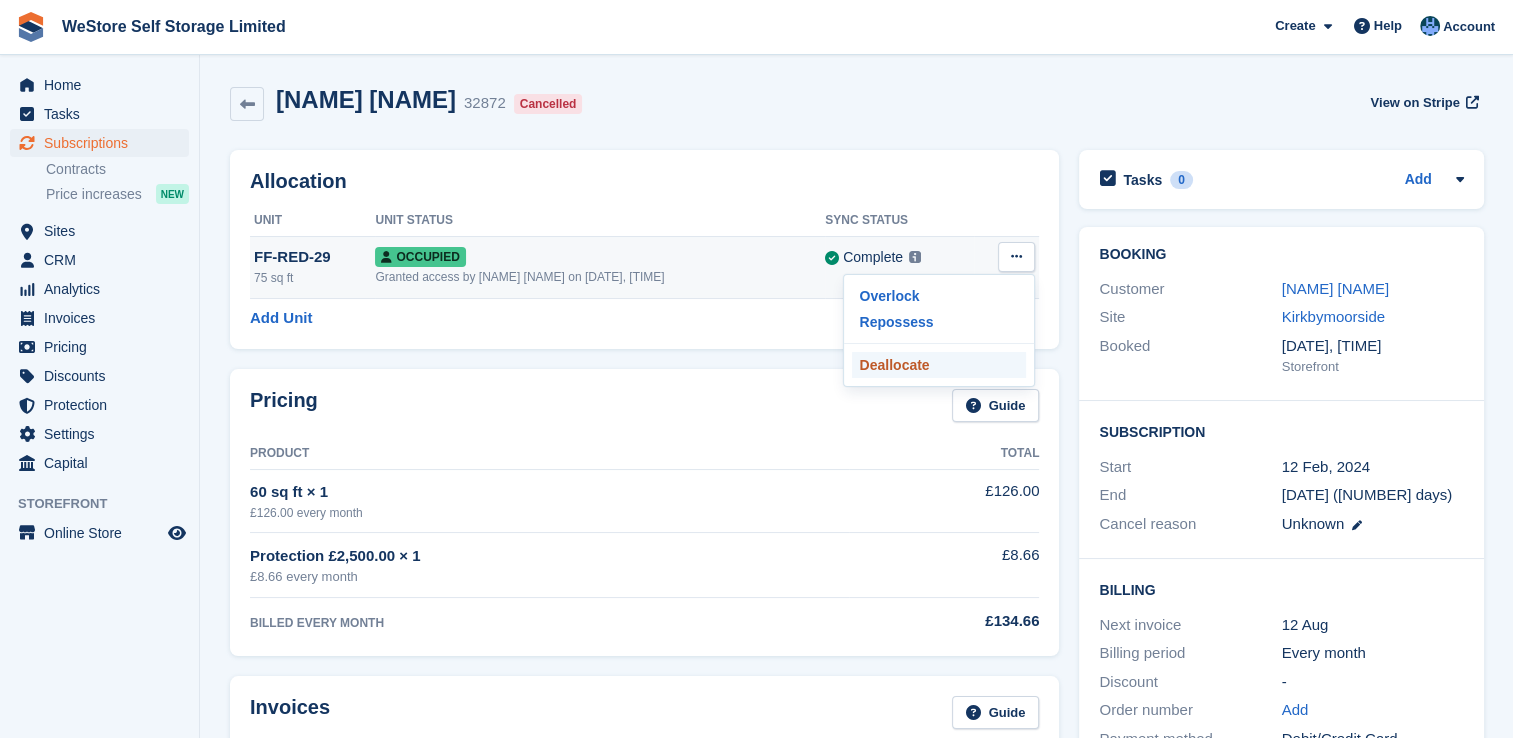click on "Deallocate" at bounding box center (939, 365) 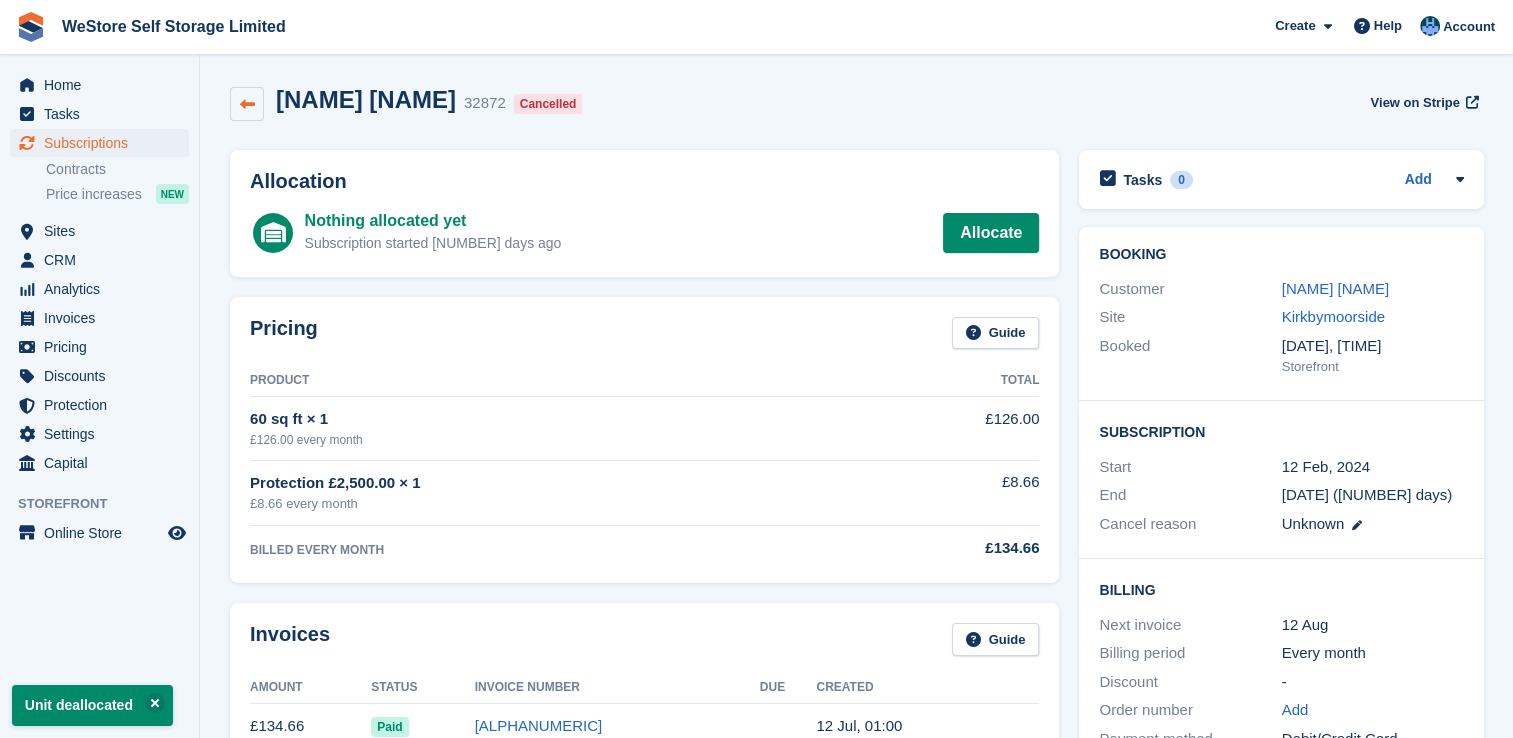 click at bounding box center [247, 104] 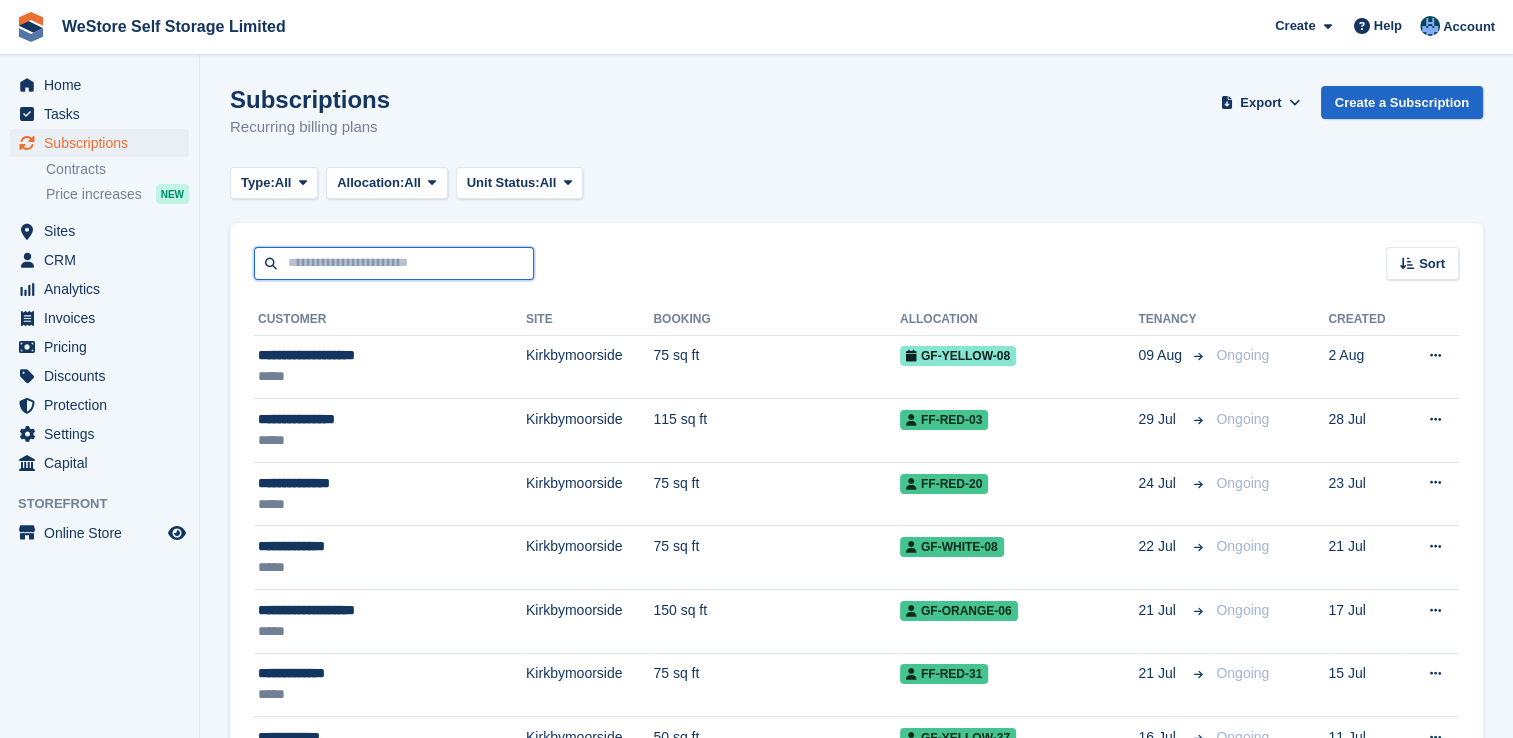 click at bounding box center (394, 263) 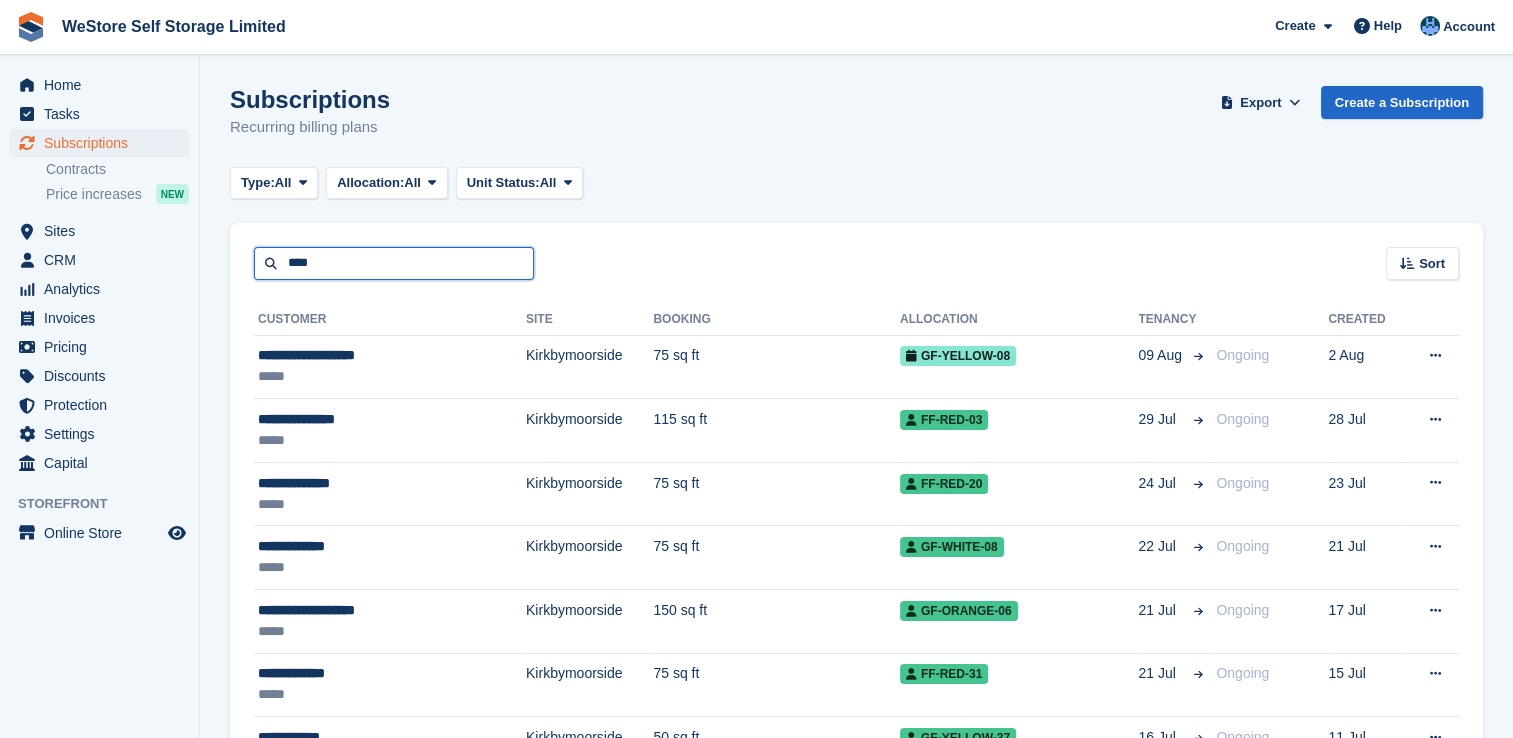 type on "*****" 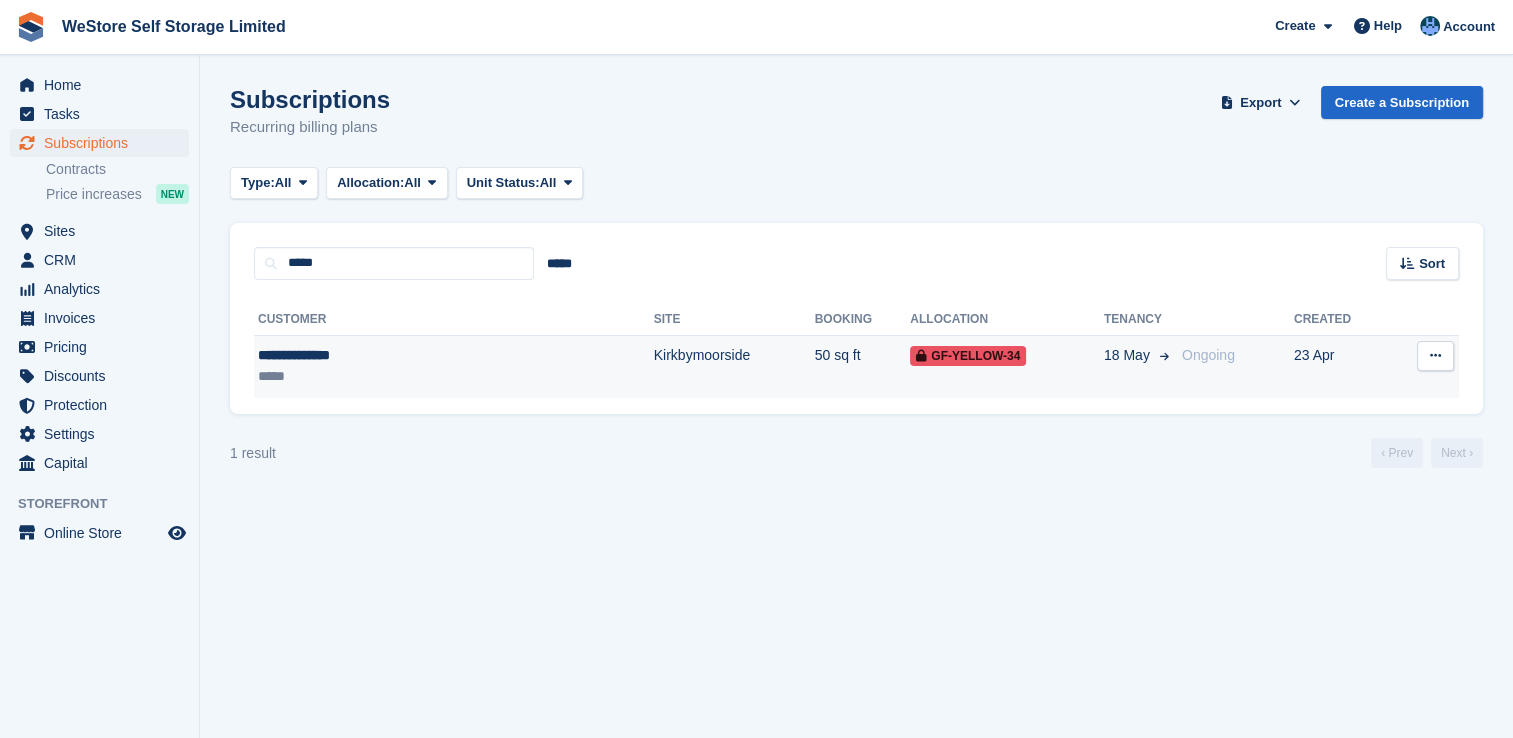 click on "**********" at bounding box center (376, 355) 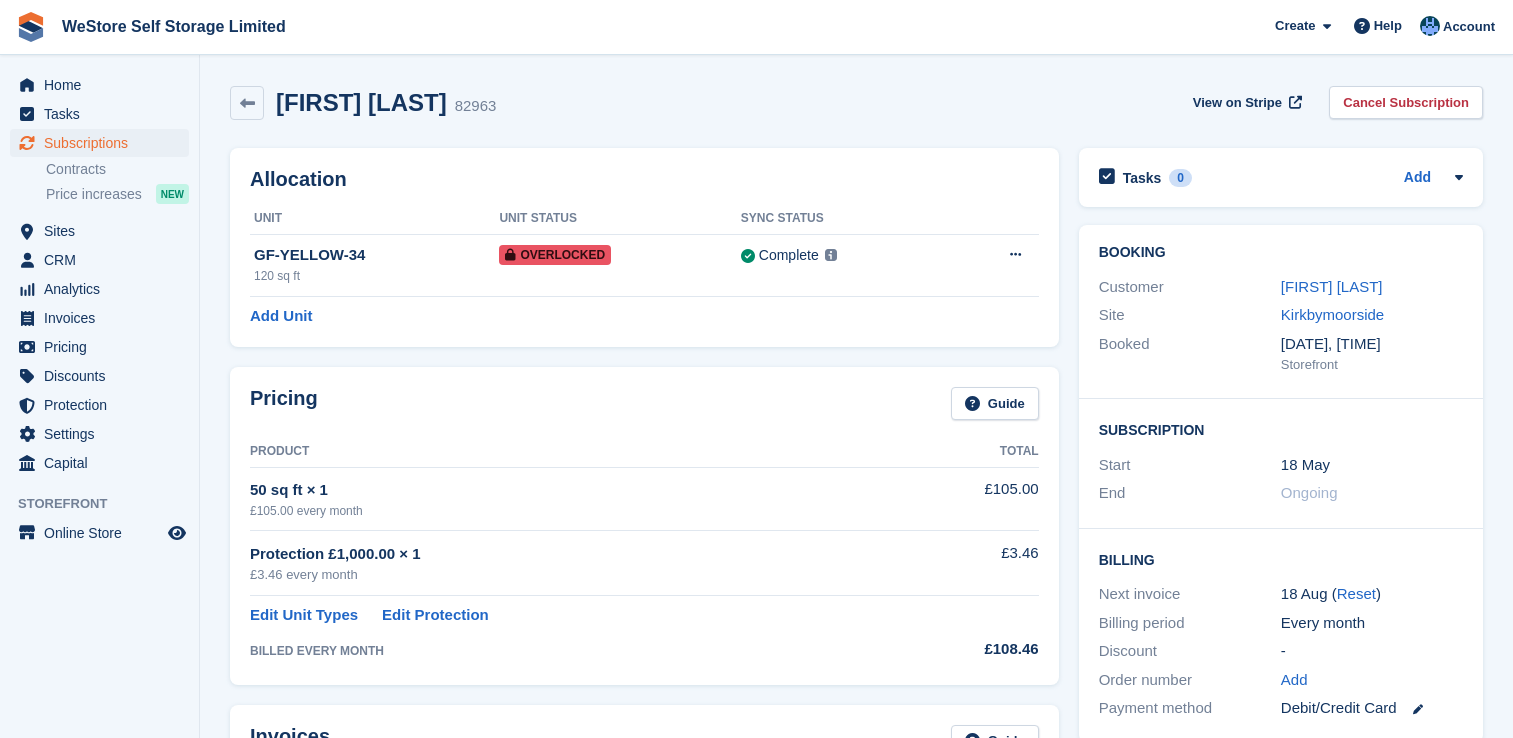 scroll, scrollTop: 0, scrollLeft: 0, axis: both 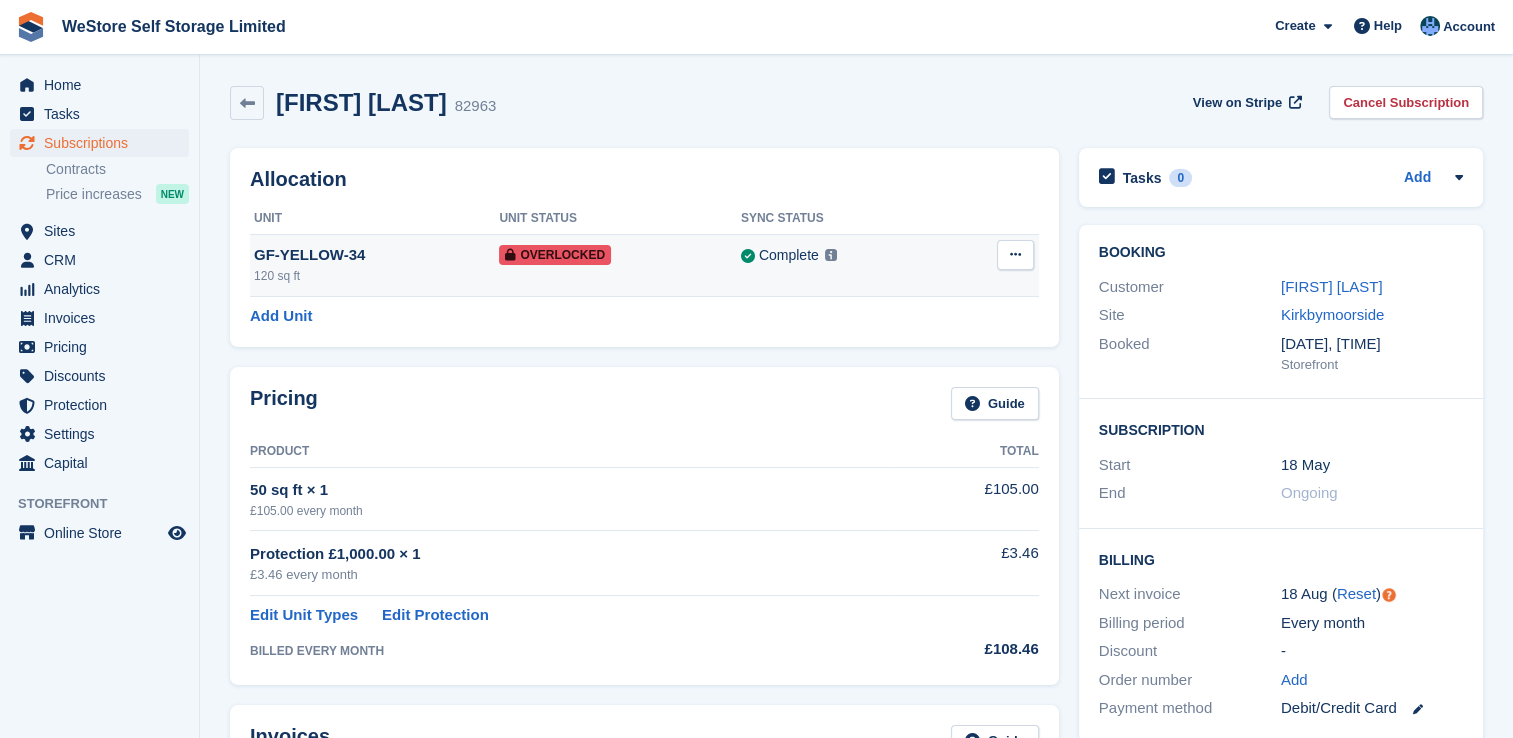 click at bounding box center (1015, 255) 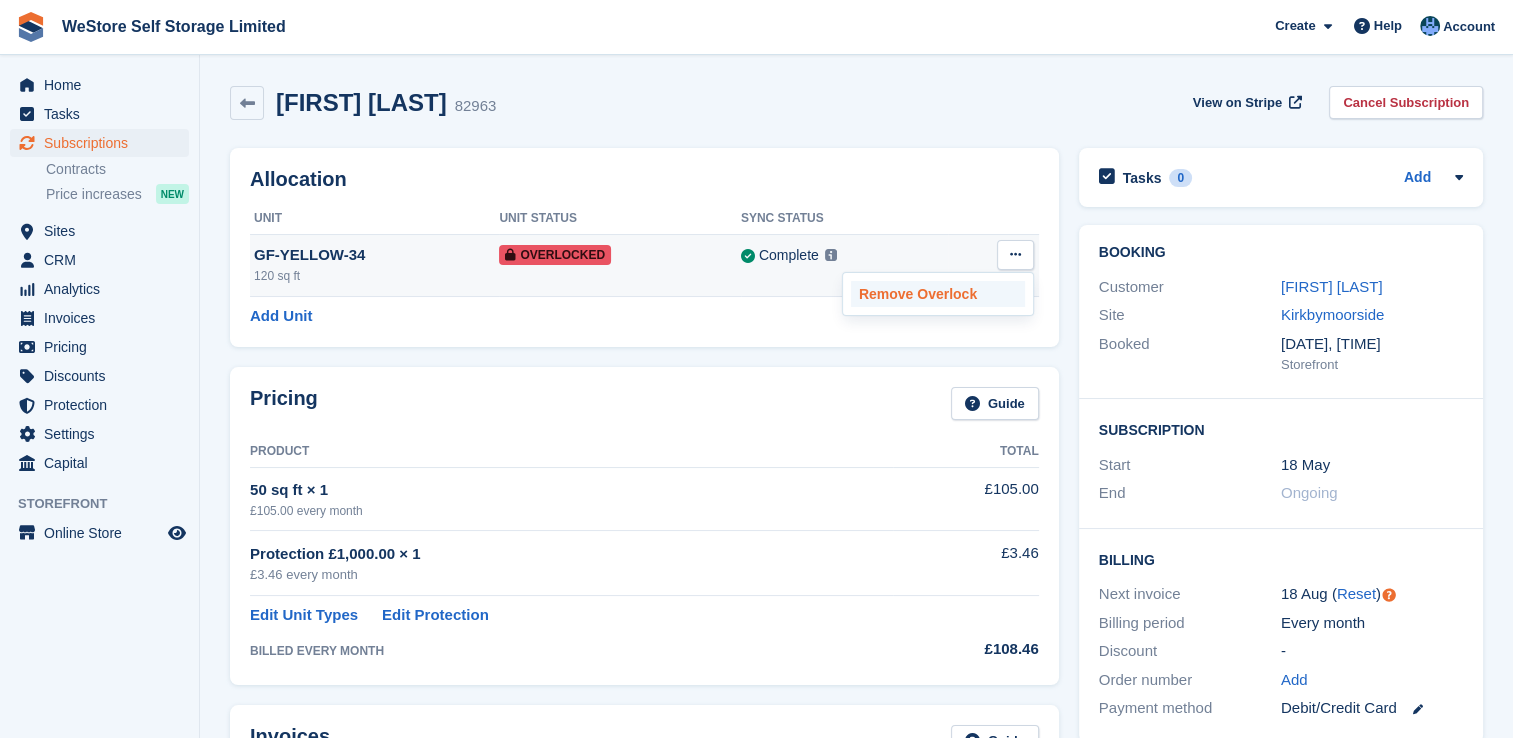 click on "Remove Overlock" at bounding box center [938, 294] 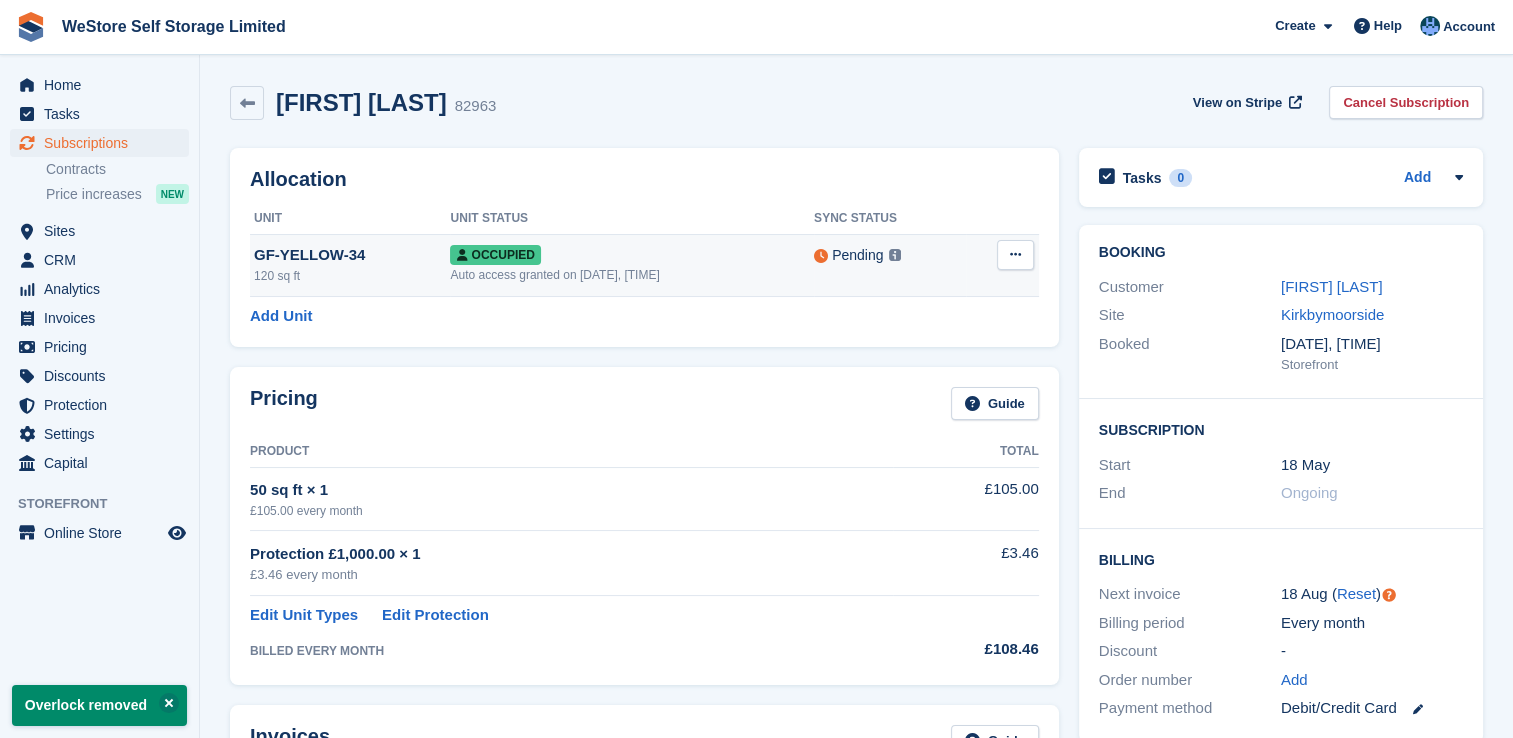 click at bounding box center [1015, 254] 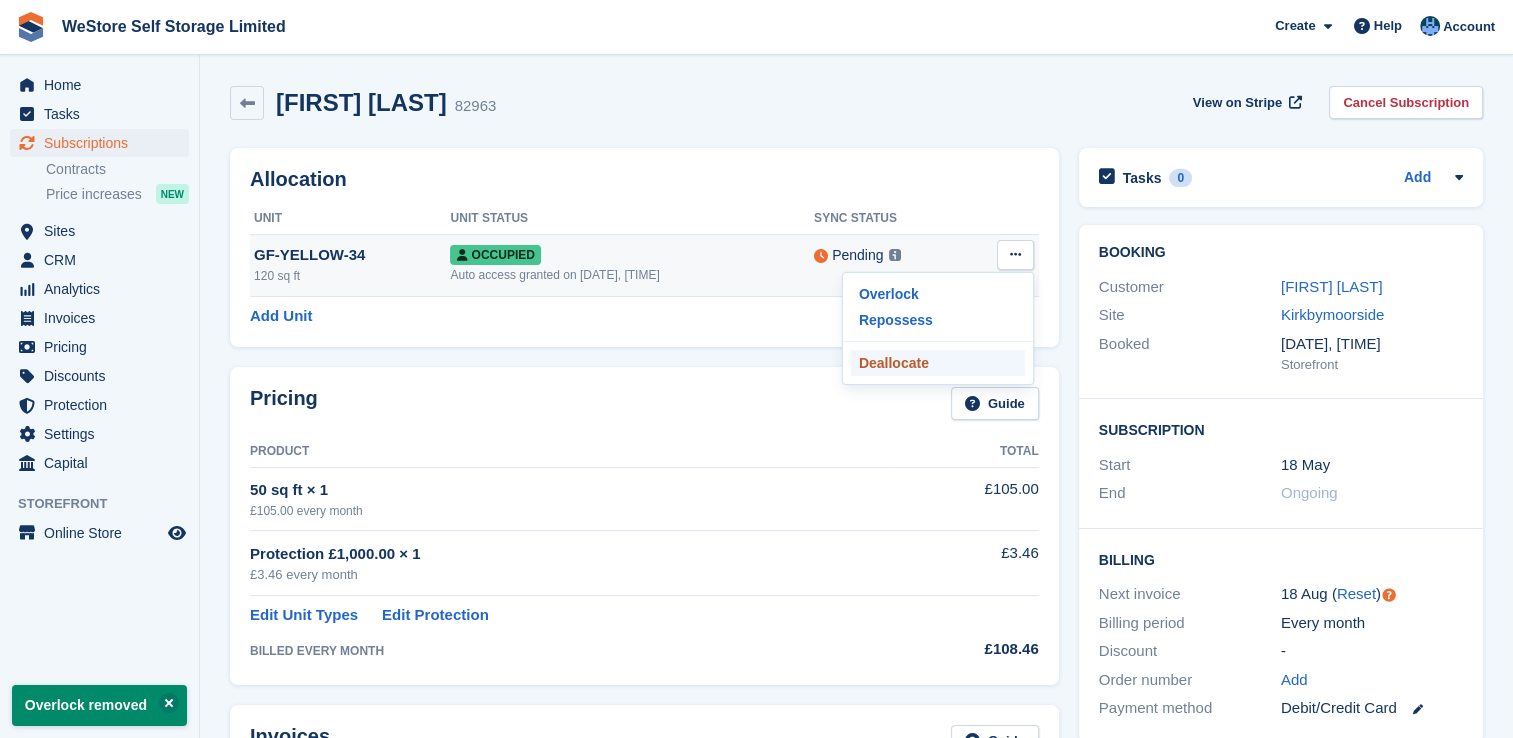 click on "Deallocate" at bounding box center (938, 363) 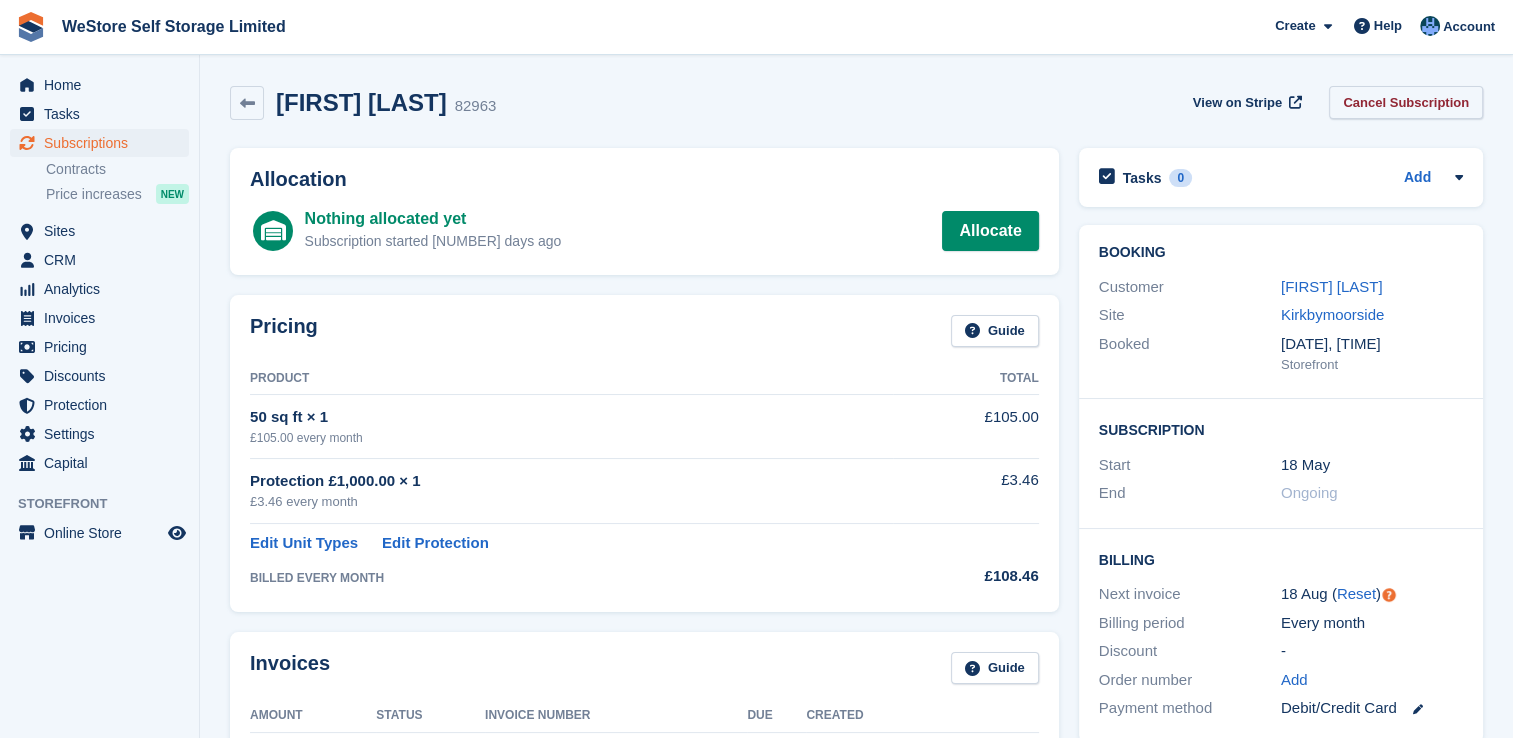 click on "Cancel Subscription" at bounding box center (1406, 102) 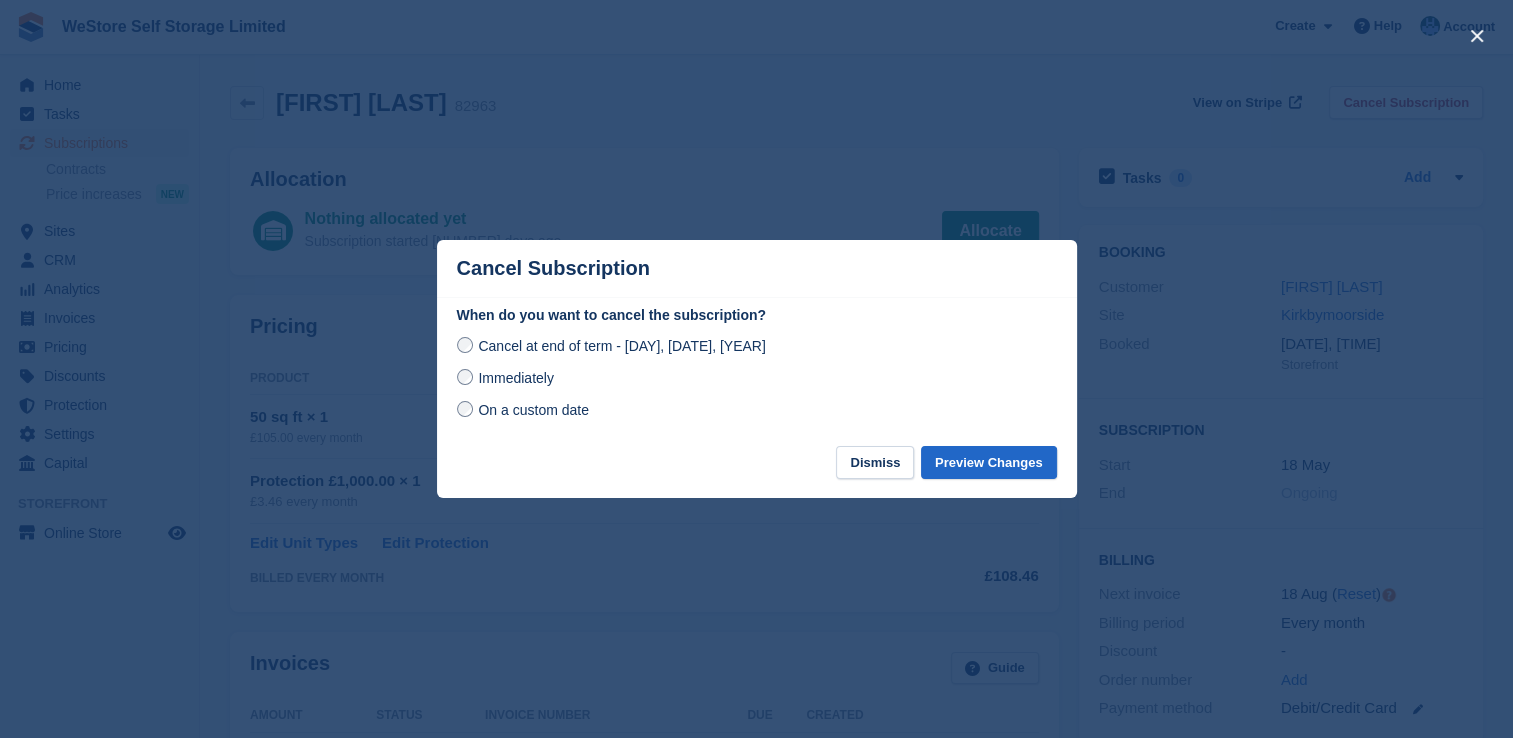 click on "Immediately" at bounding box center [757, 378] 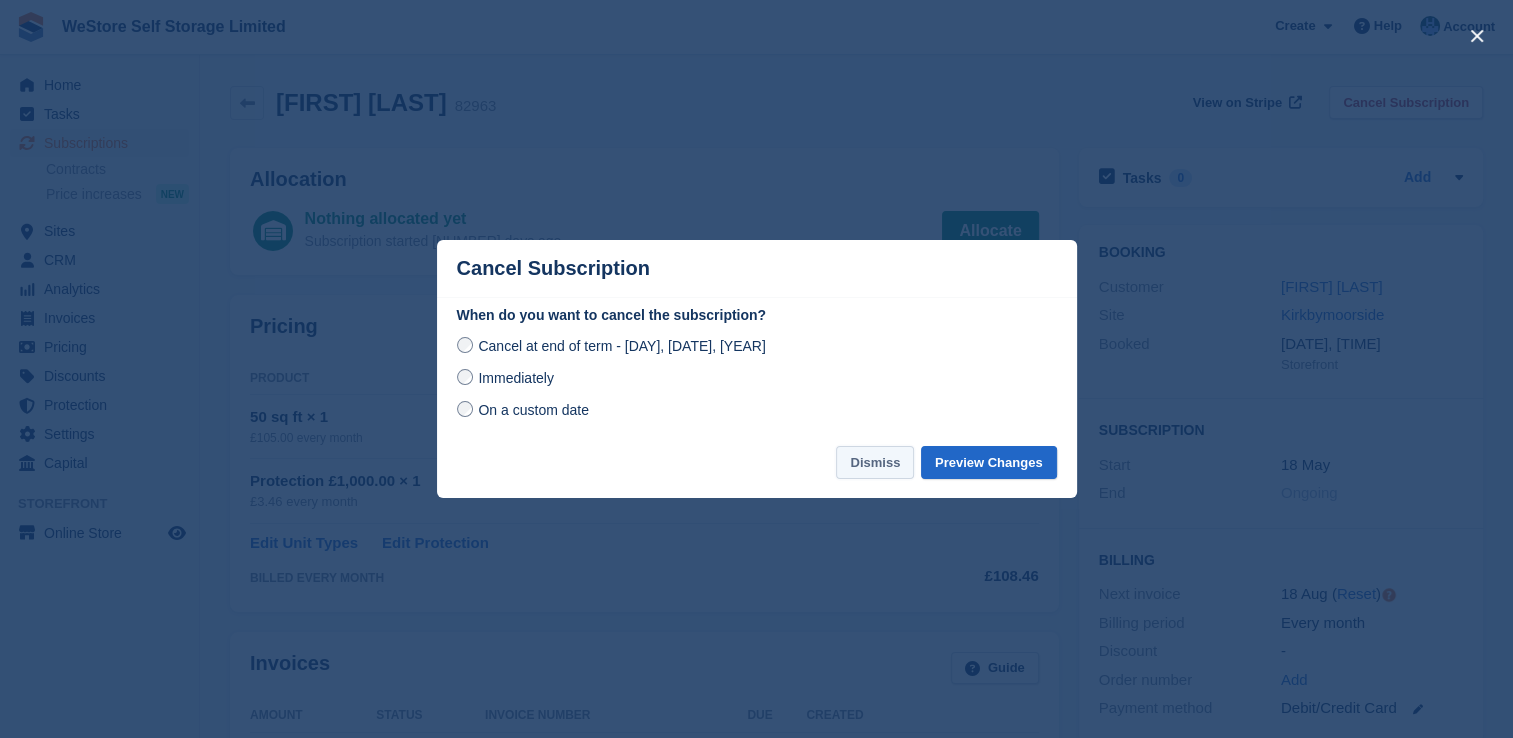 click on "Dismiss" at bounding box center (875, 462) 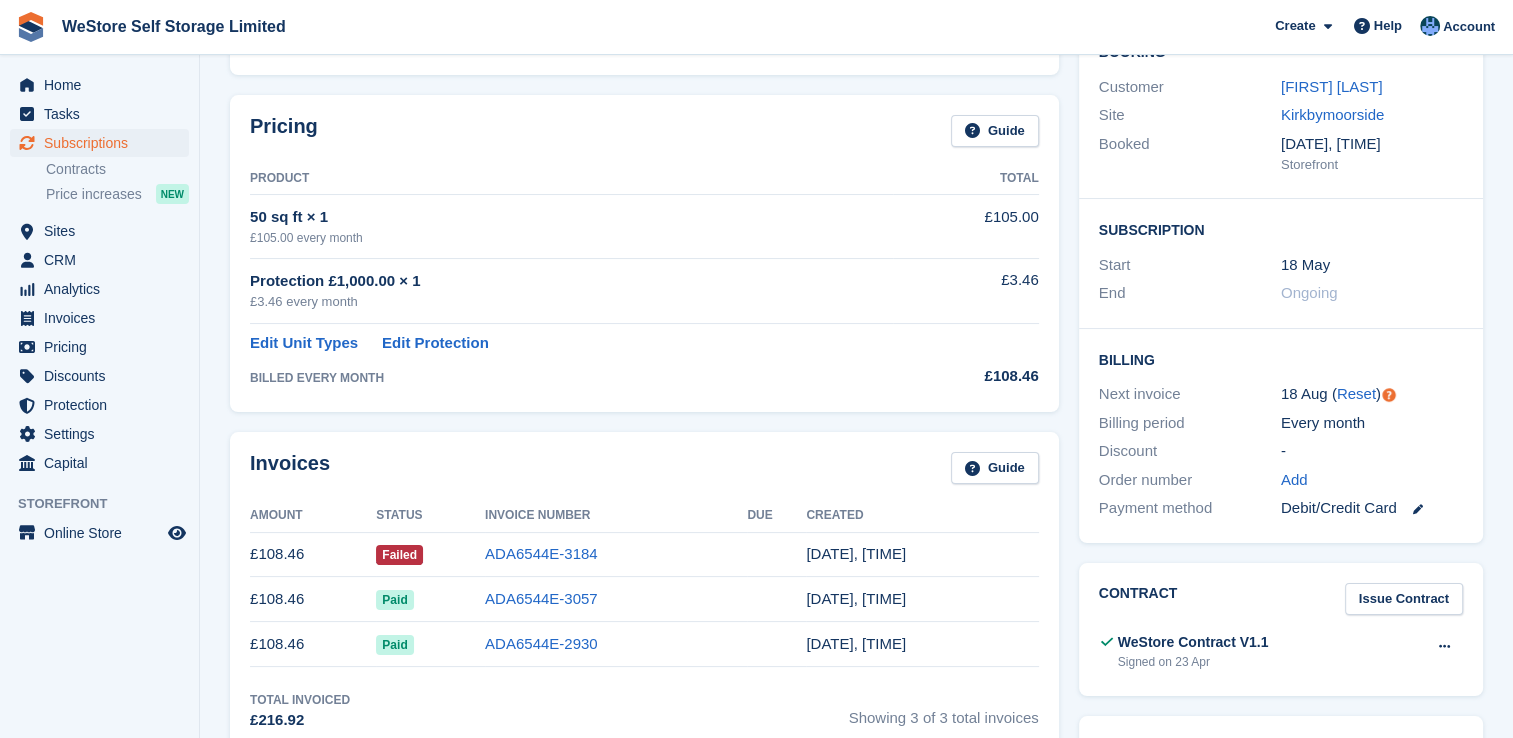 scroll, scrollTop: 267, scrollLeft: 0, axis: vertical 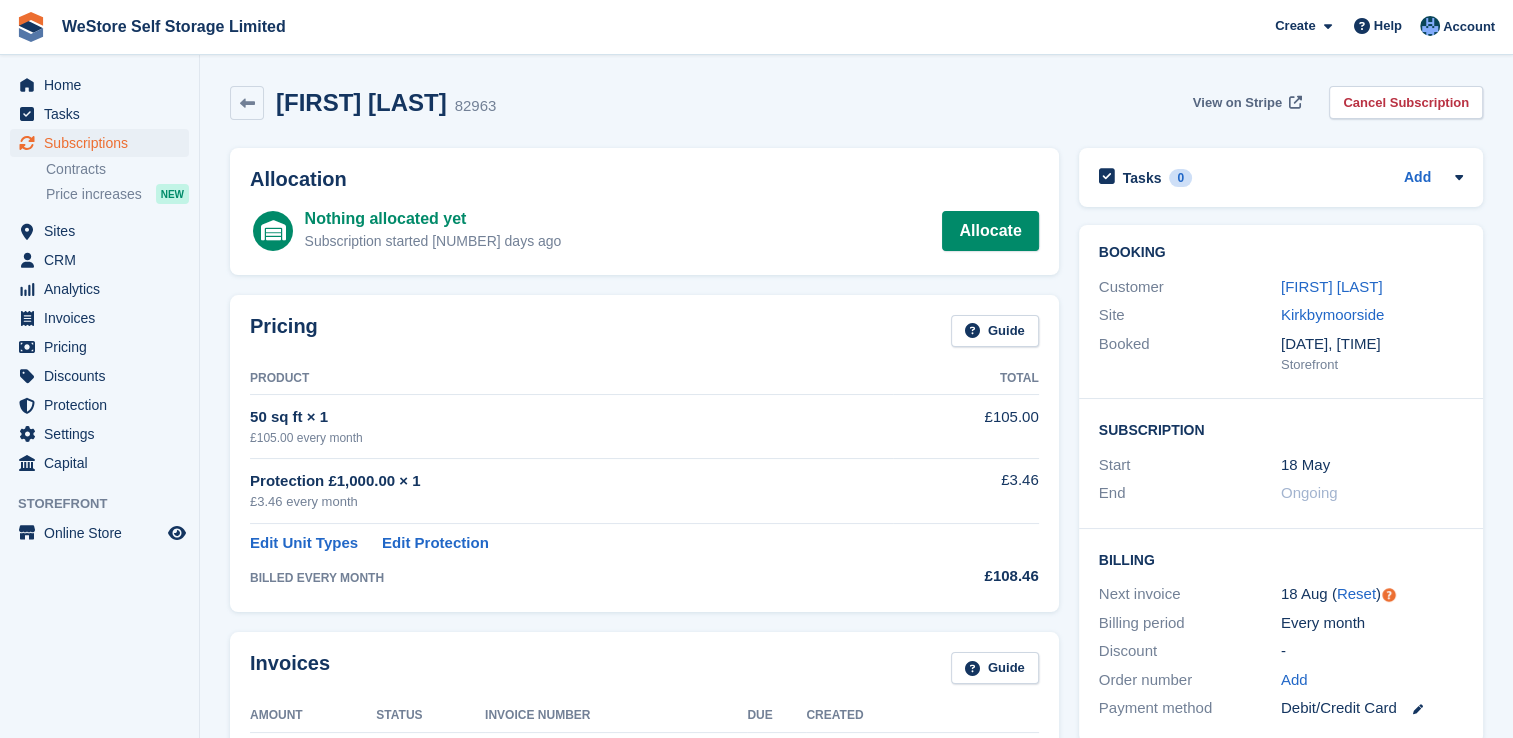 click on "View on Stripe" at bounding box center [1237, 103] 